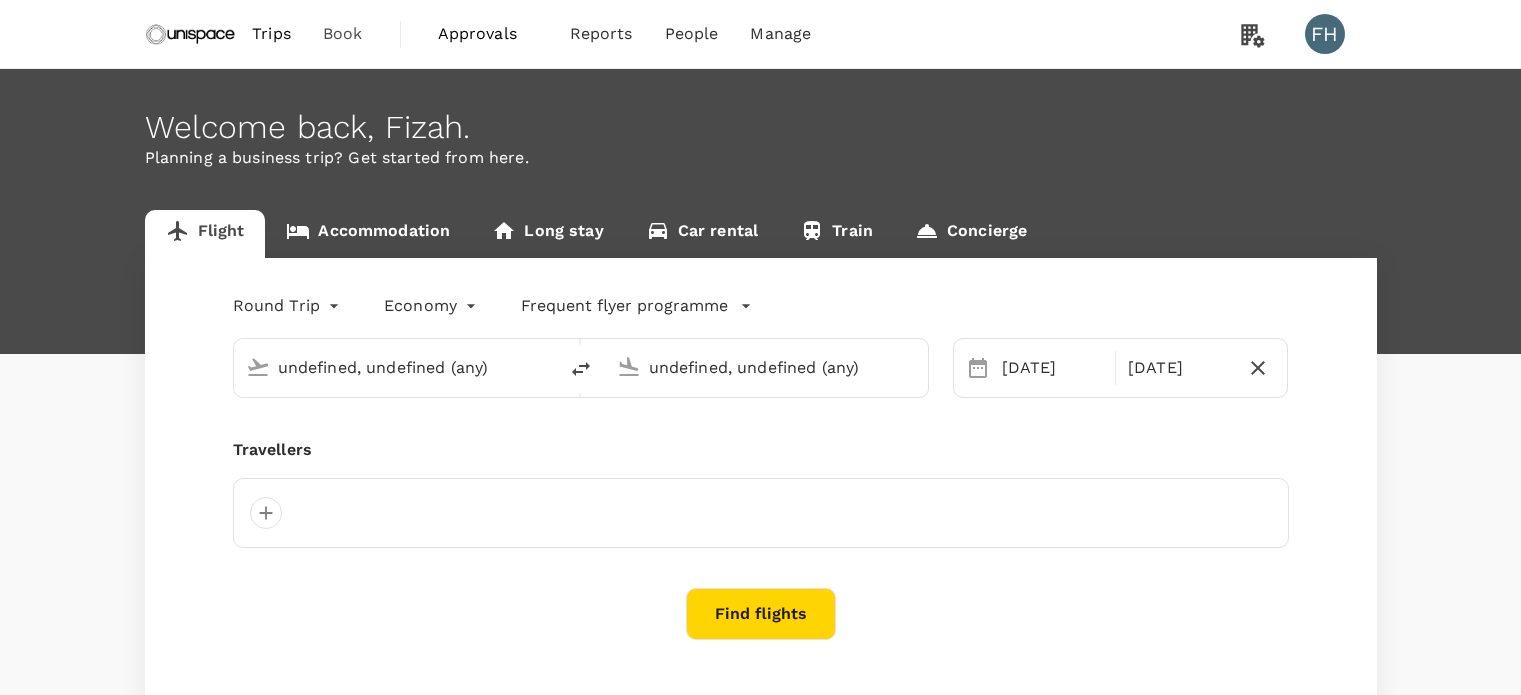 type on "[GEOGRAPHIC_DATA], [GEOGRAPHIC_DATA] (any)" 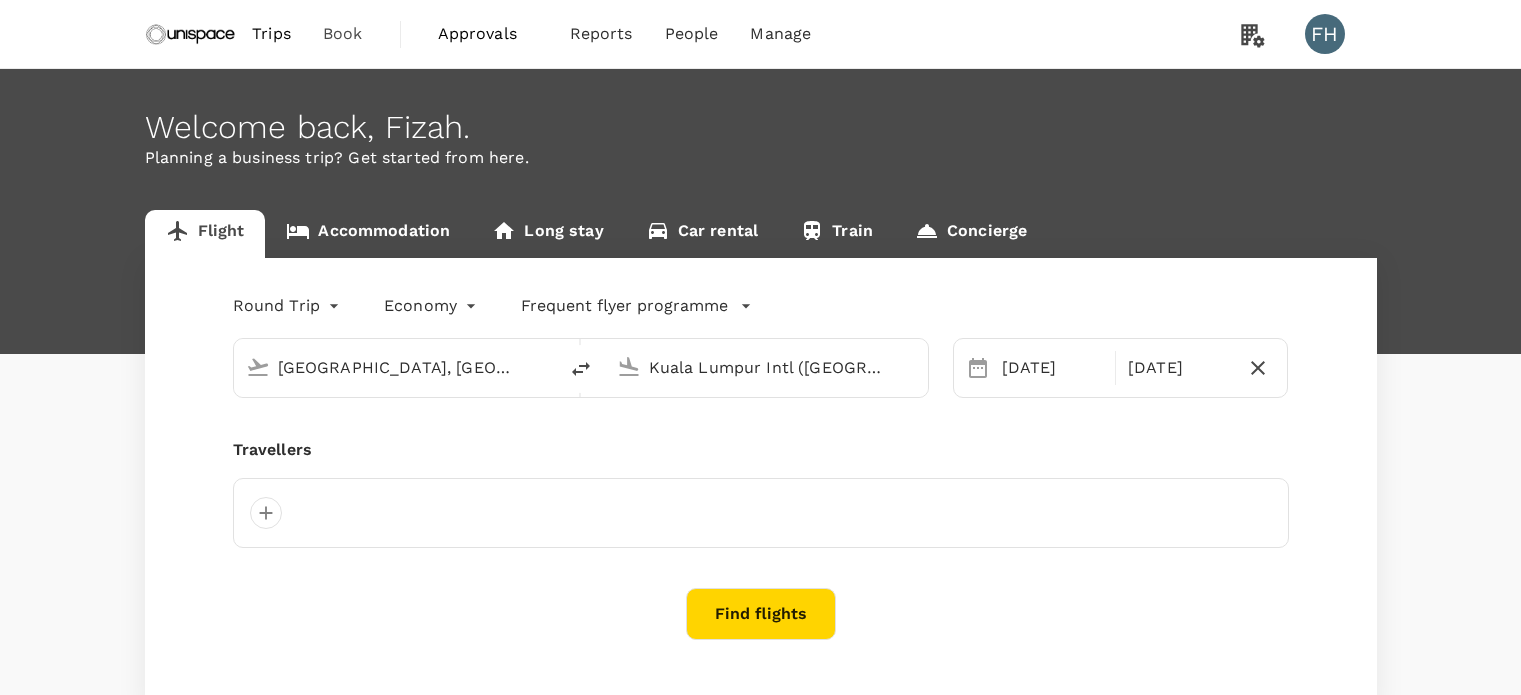 type 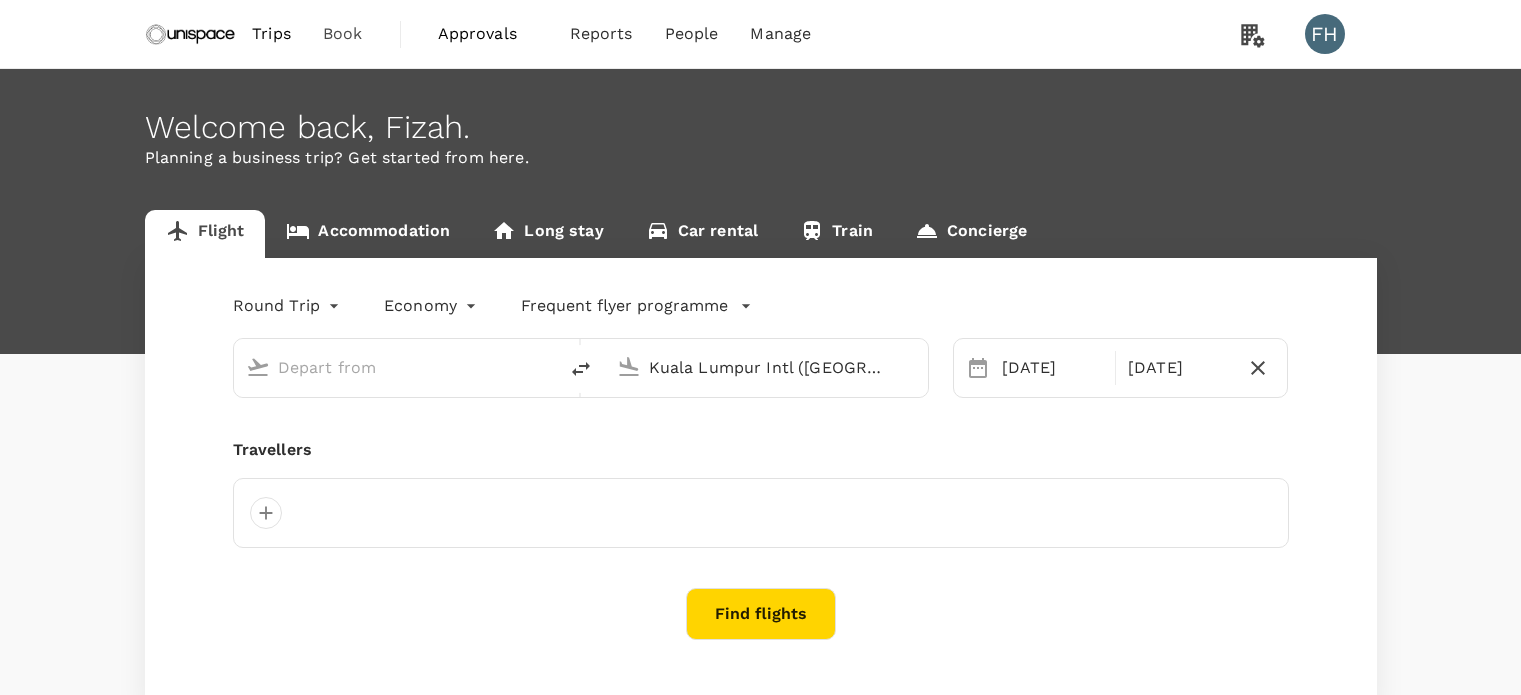 type 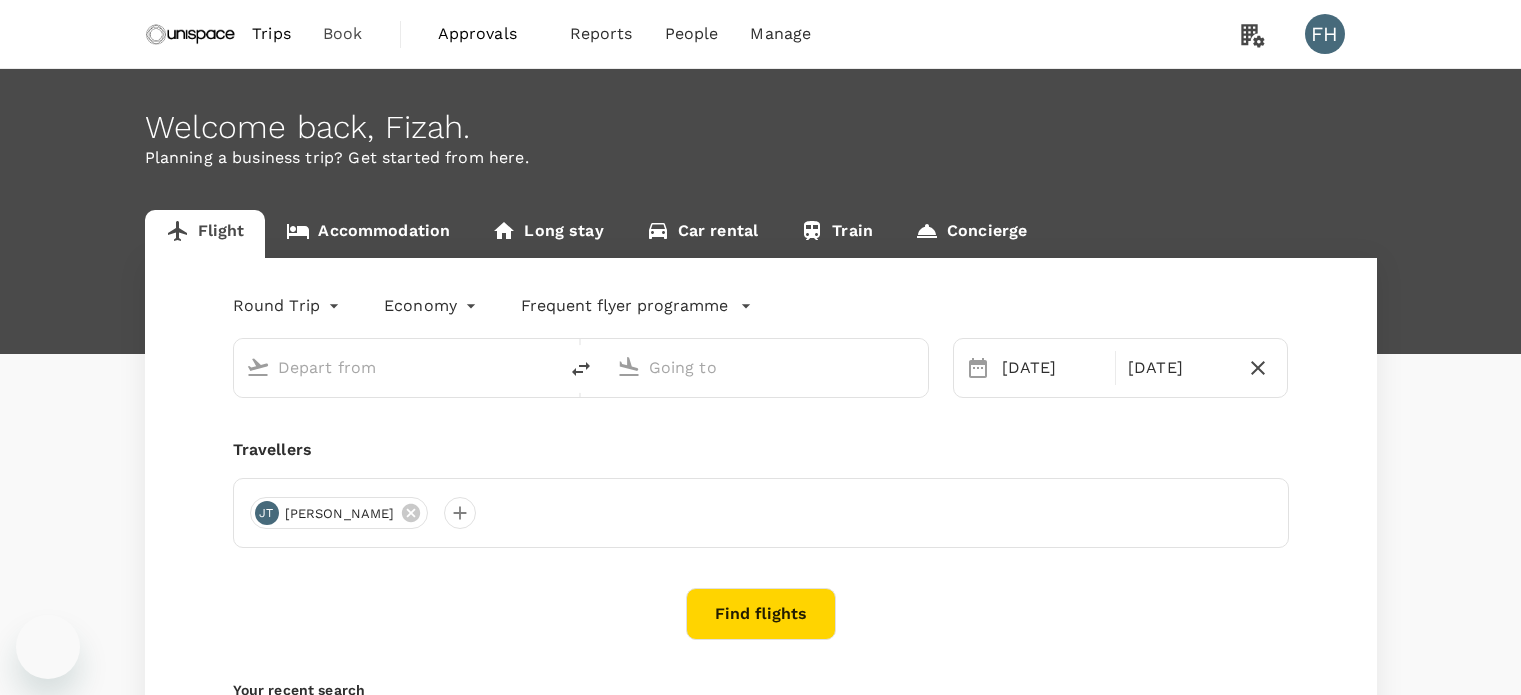 type on "[GEOGRAPHIC_DATA], [GEOGRAPHIC_DATA] (any)" 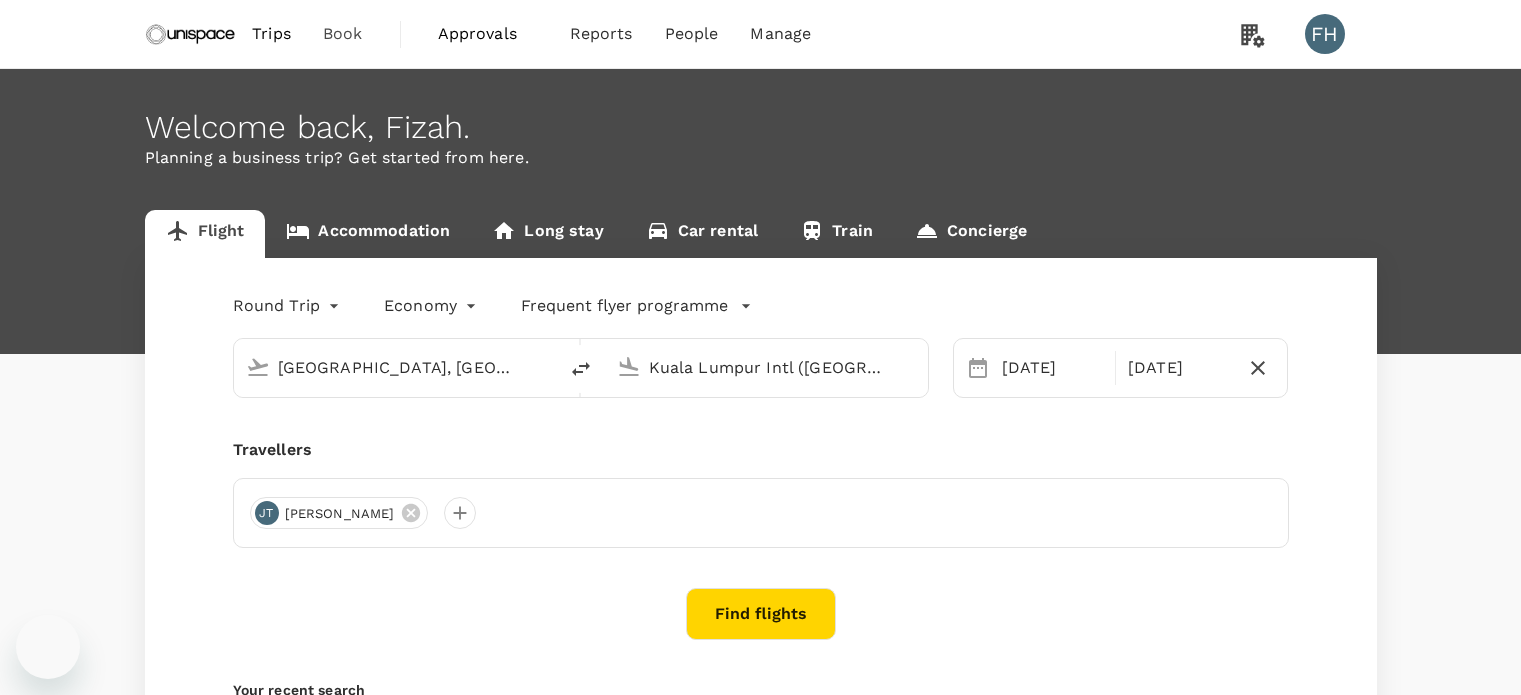 type 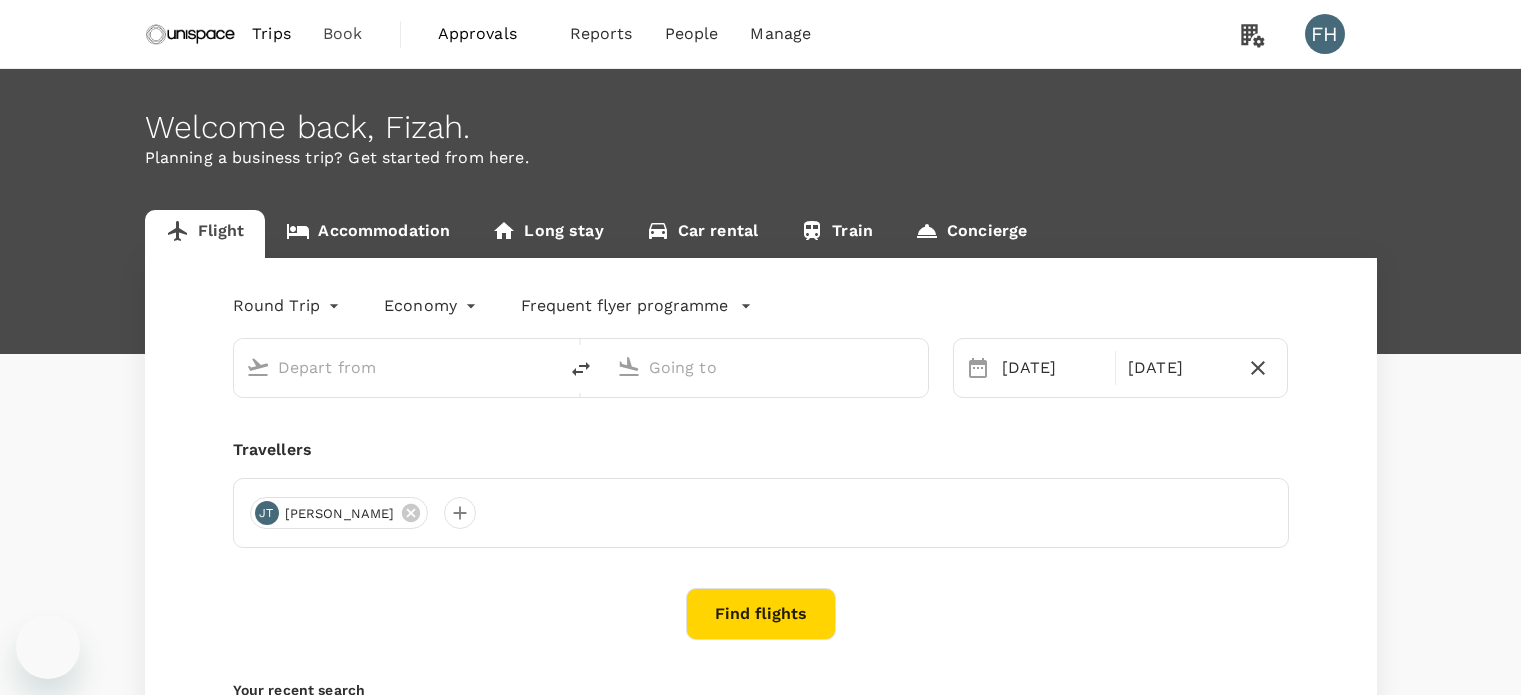 type on "[GEOGRAPHIC_DATA], [GEOGRAPHIC_DATA] (any)" 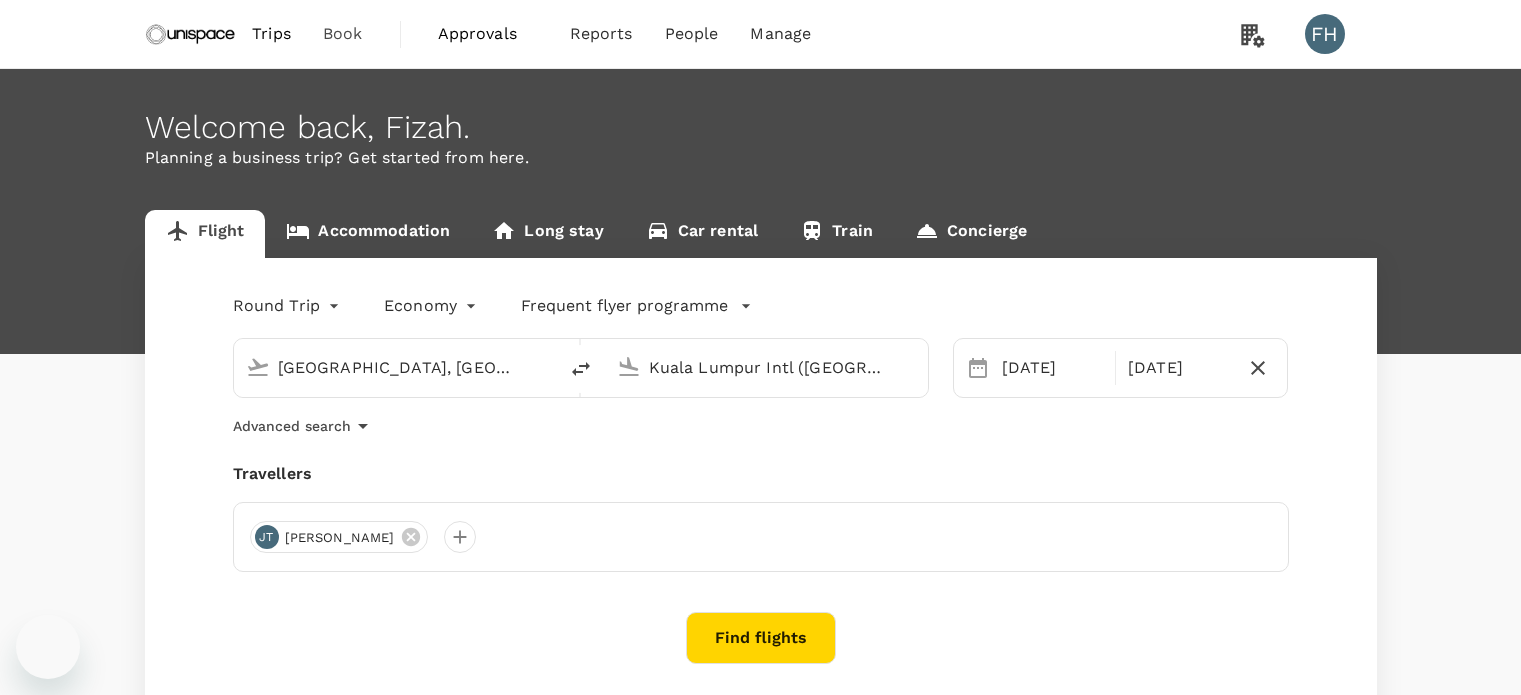 scroll, scrollTop: 0, scrollLeft: 0, axis: both 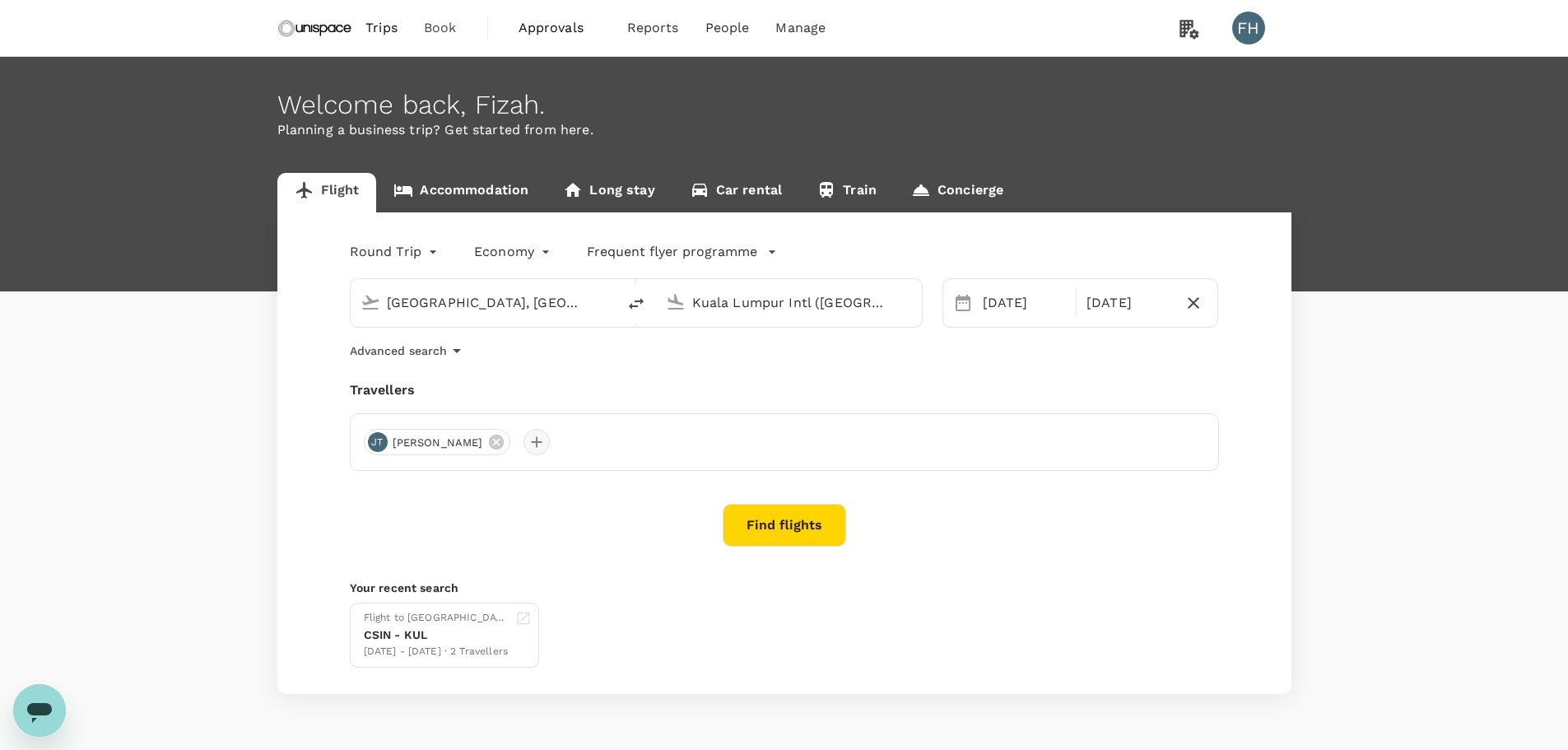 click at bounding box center [537, 442] 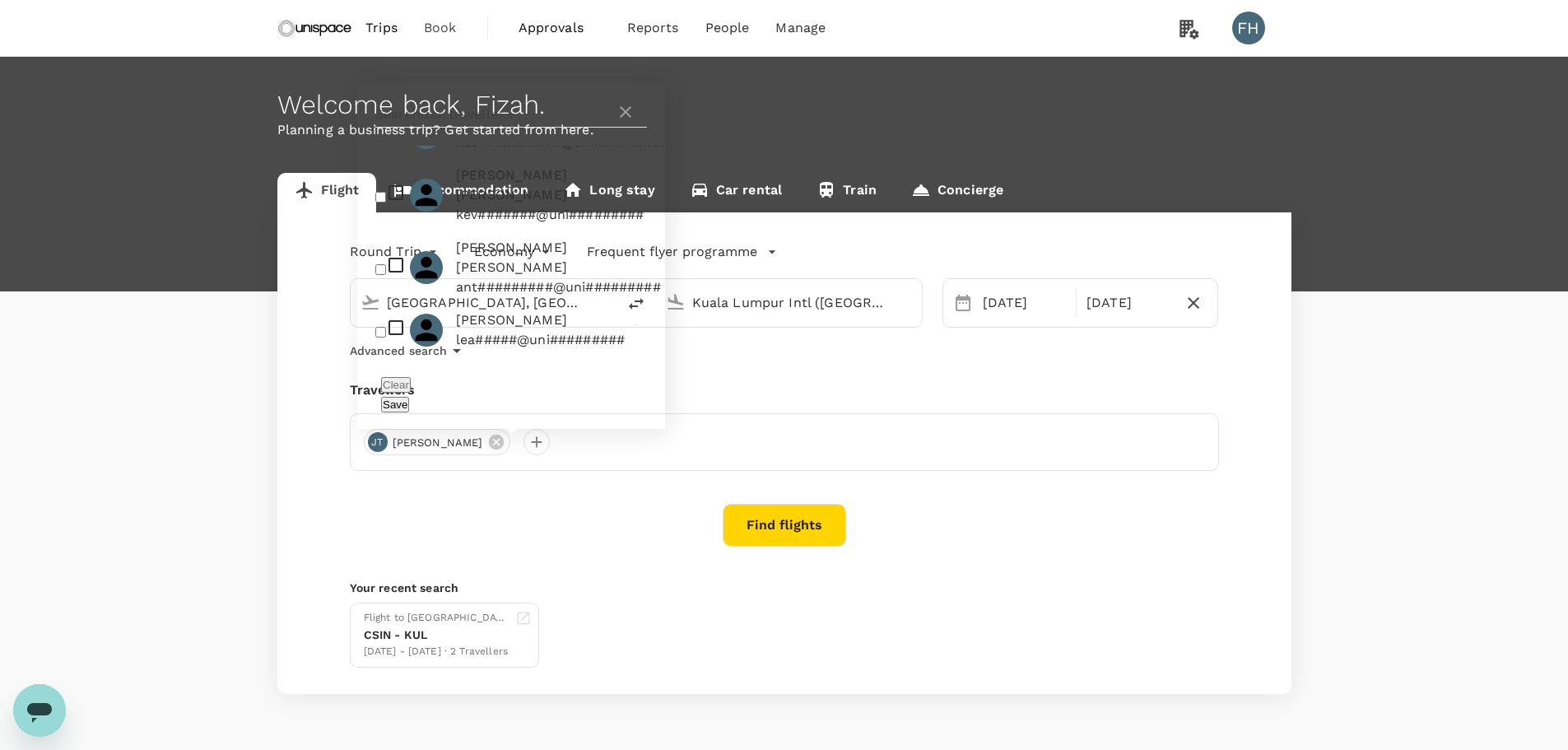 scroll, scrollTop: 899, scrollLeft: 0, axis: vertical 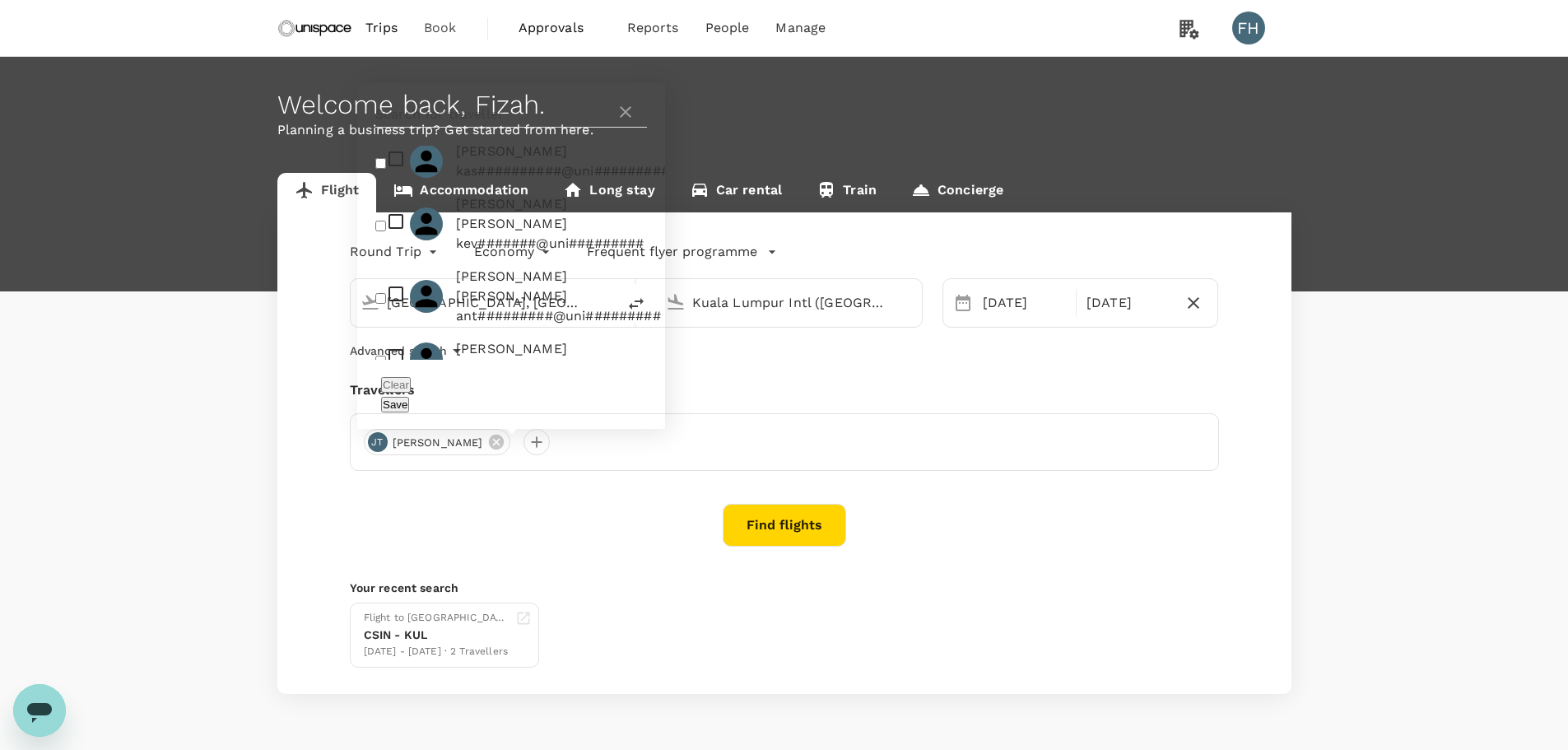 click on "pey#######@uni#########" at bounding box center (550, 652) 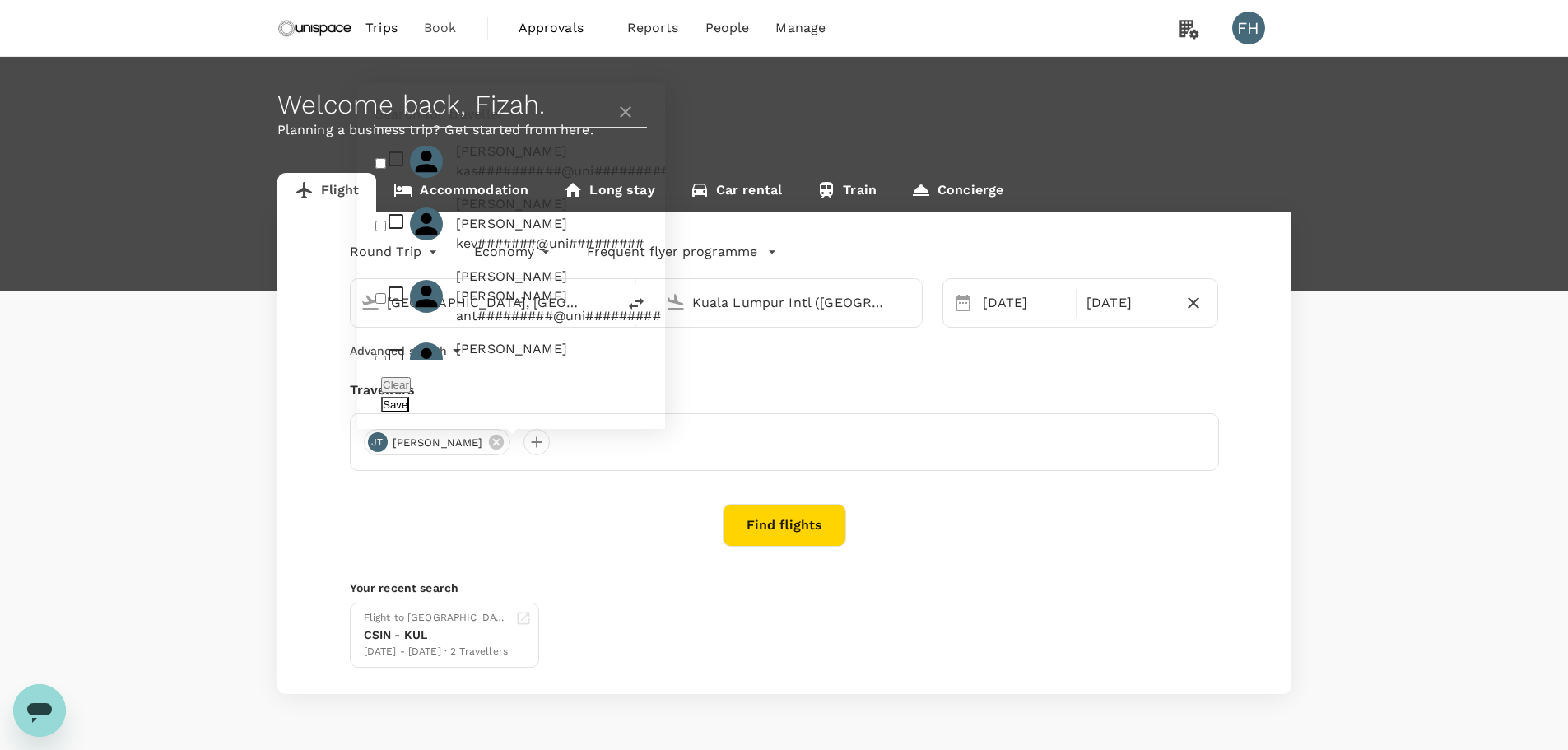 click on "Save" at bounding box center (395, 404) 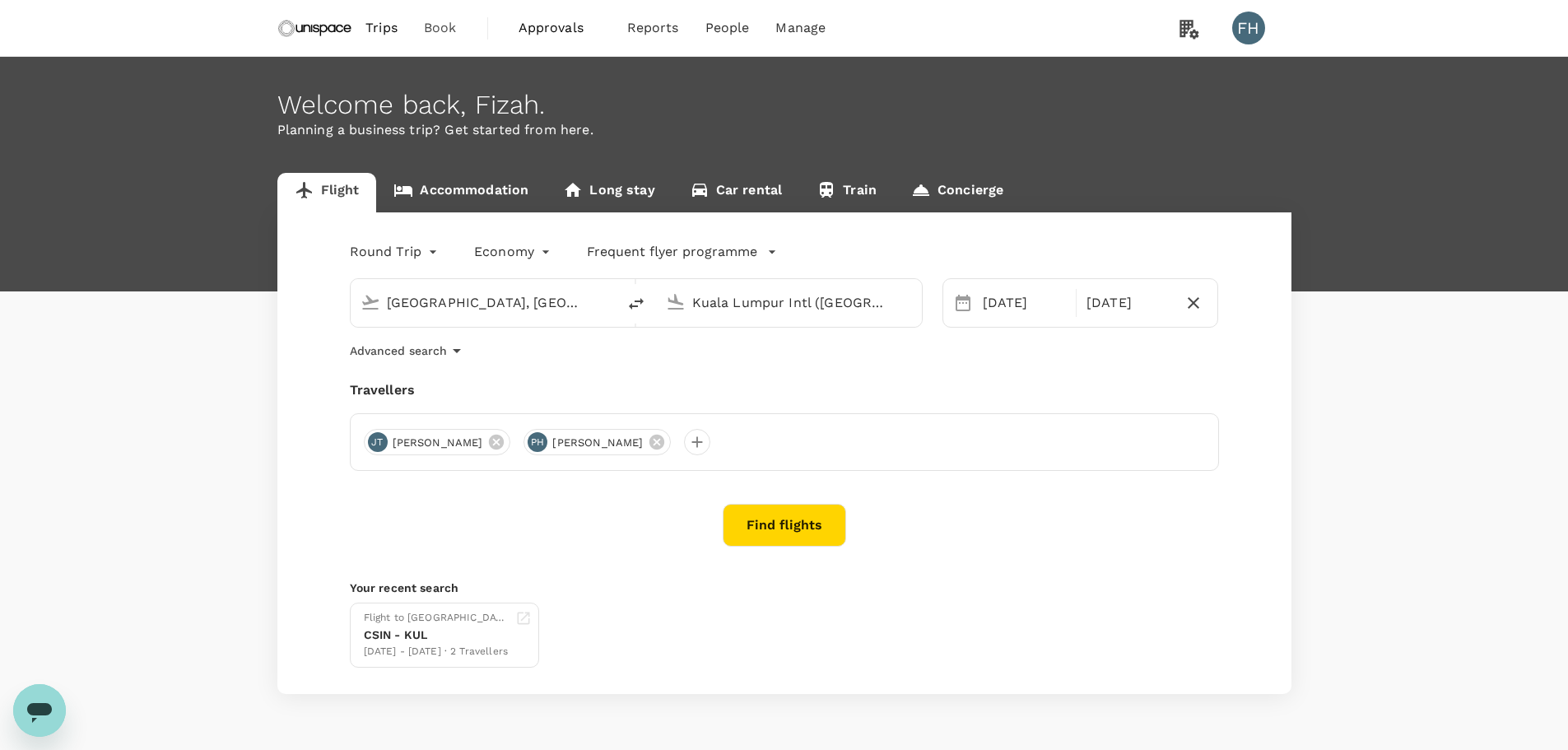 click on "Find flights" at bounding box center [784, 525] 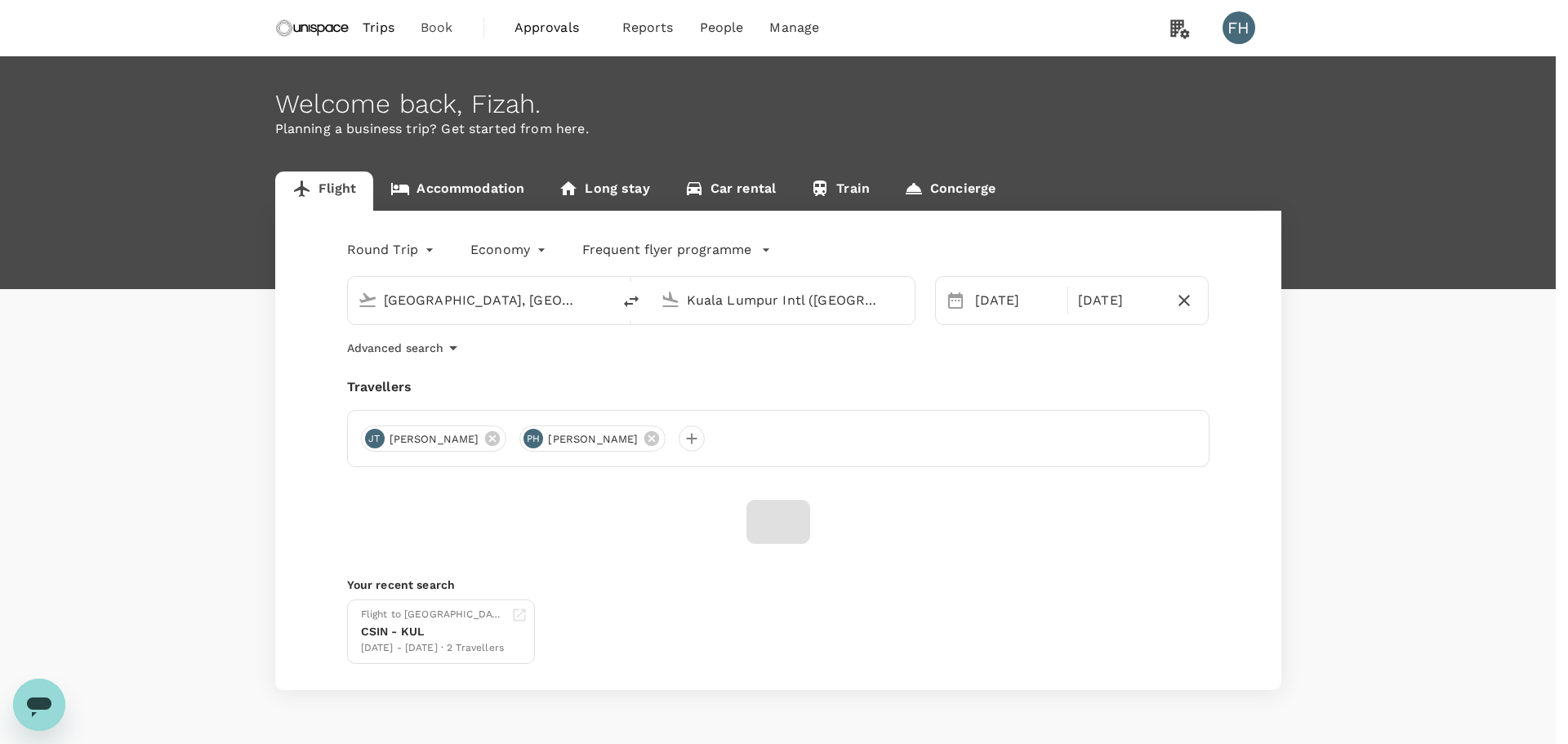 click 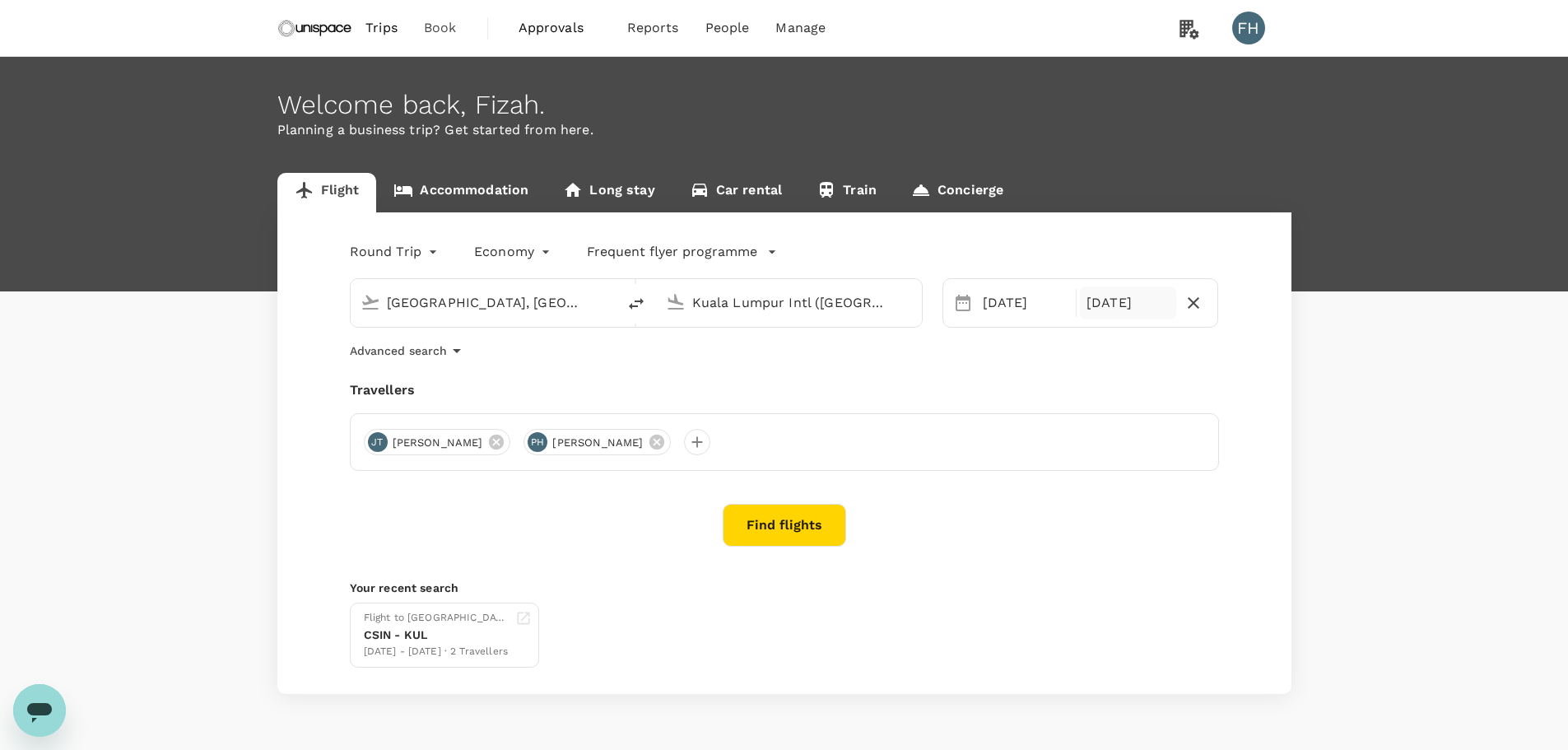 click on "[DATE]" at bounding box center [1128, 303] 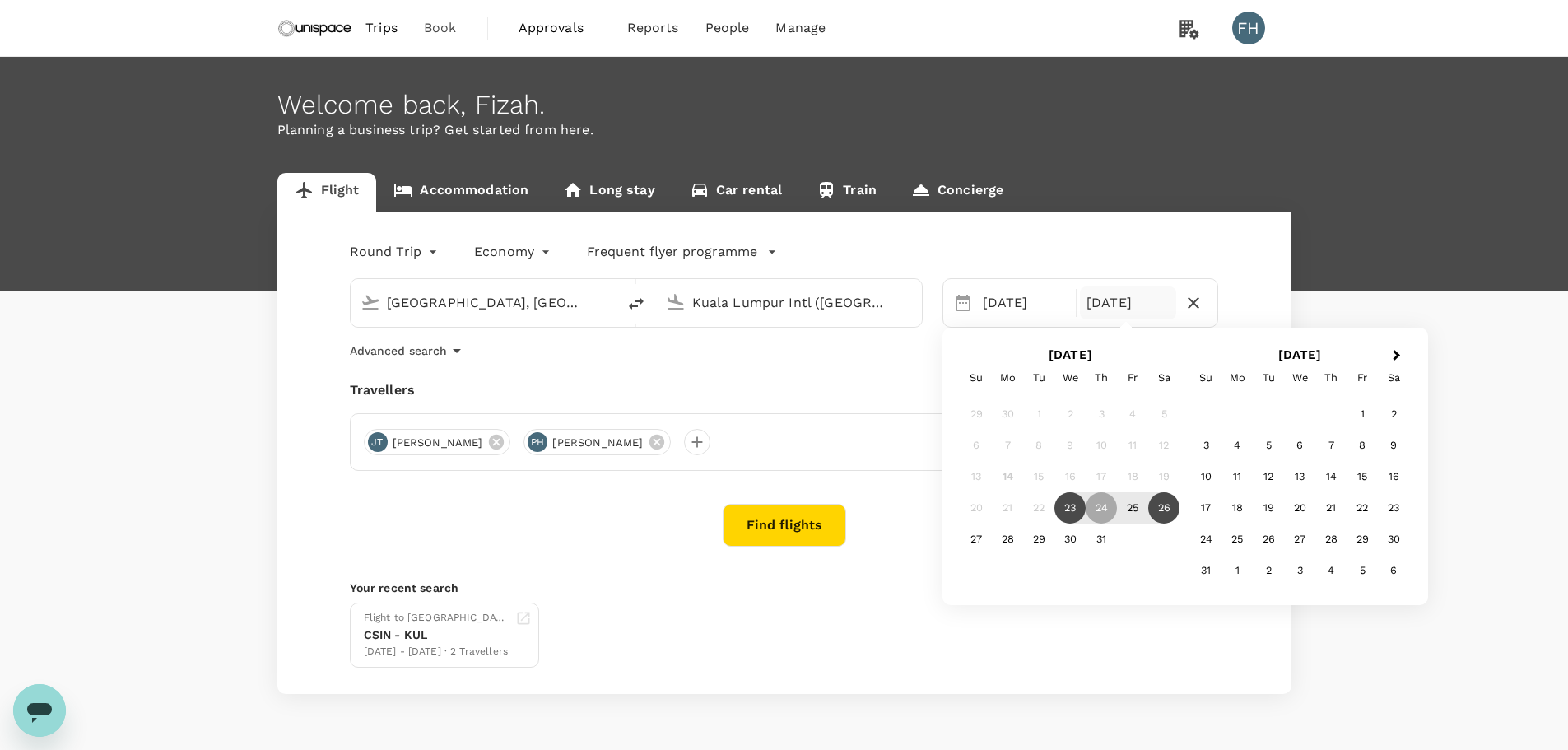 click on "26" at bounding box center [1164, 508] 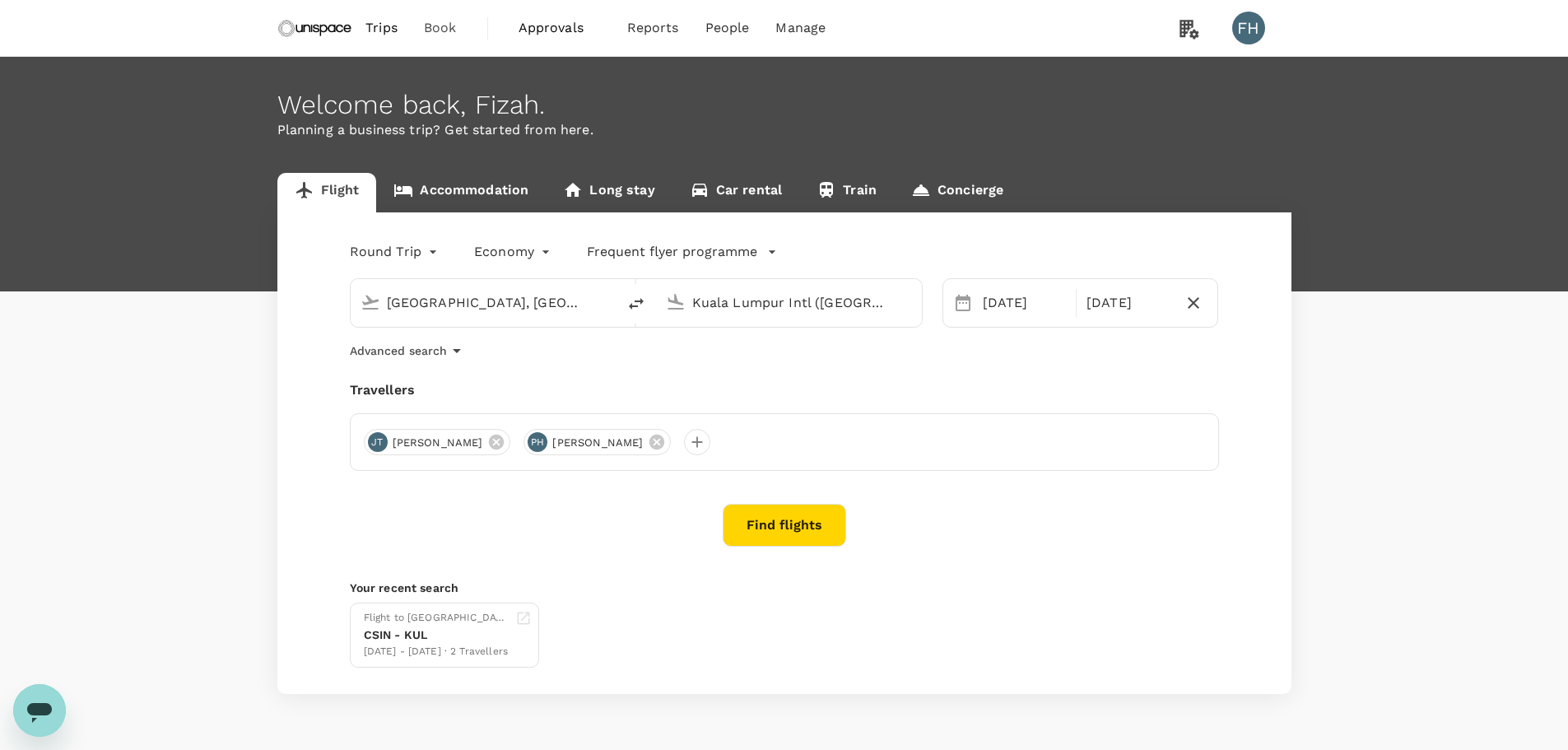 click on "Find flights" at bounding box center [784, 525] 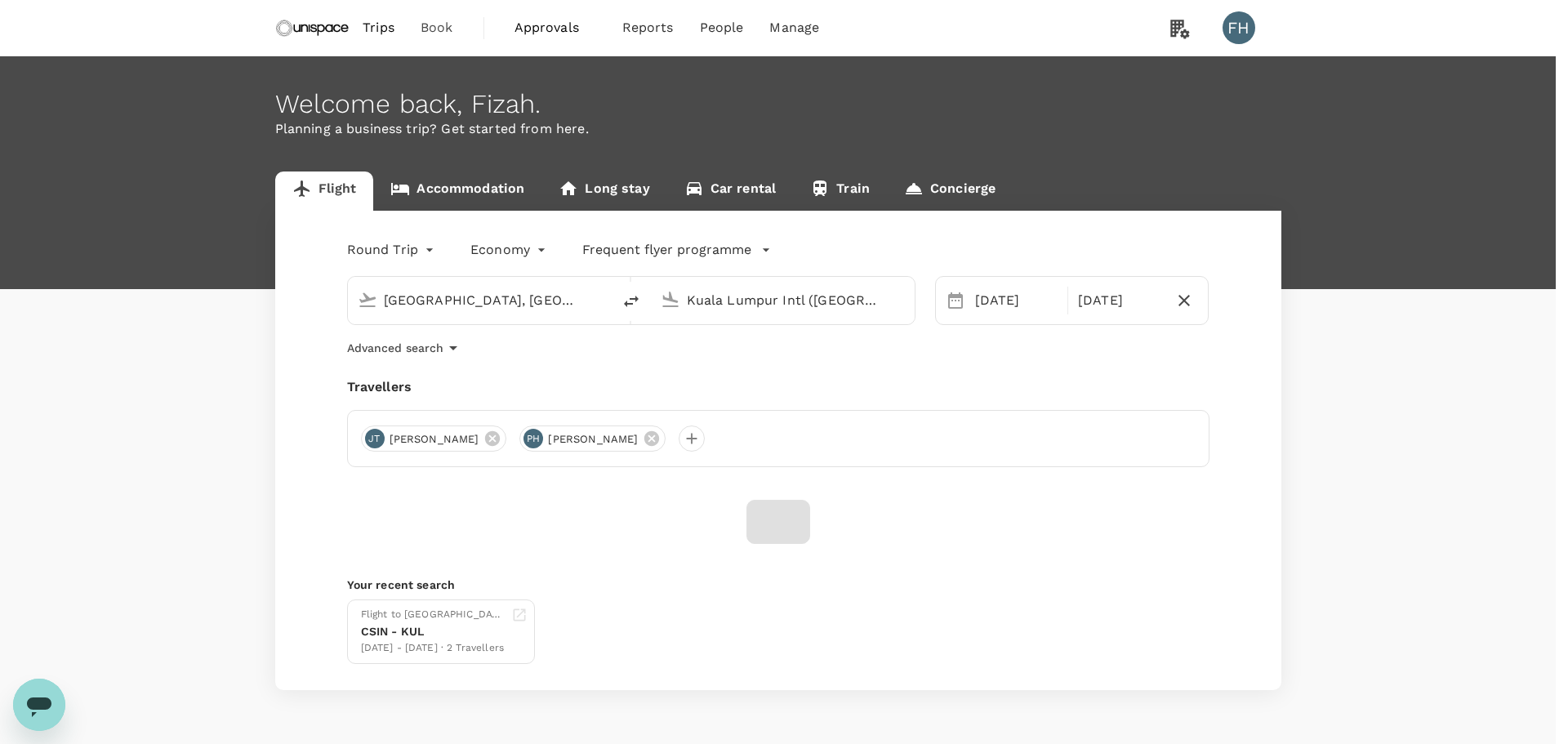 click 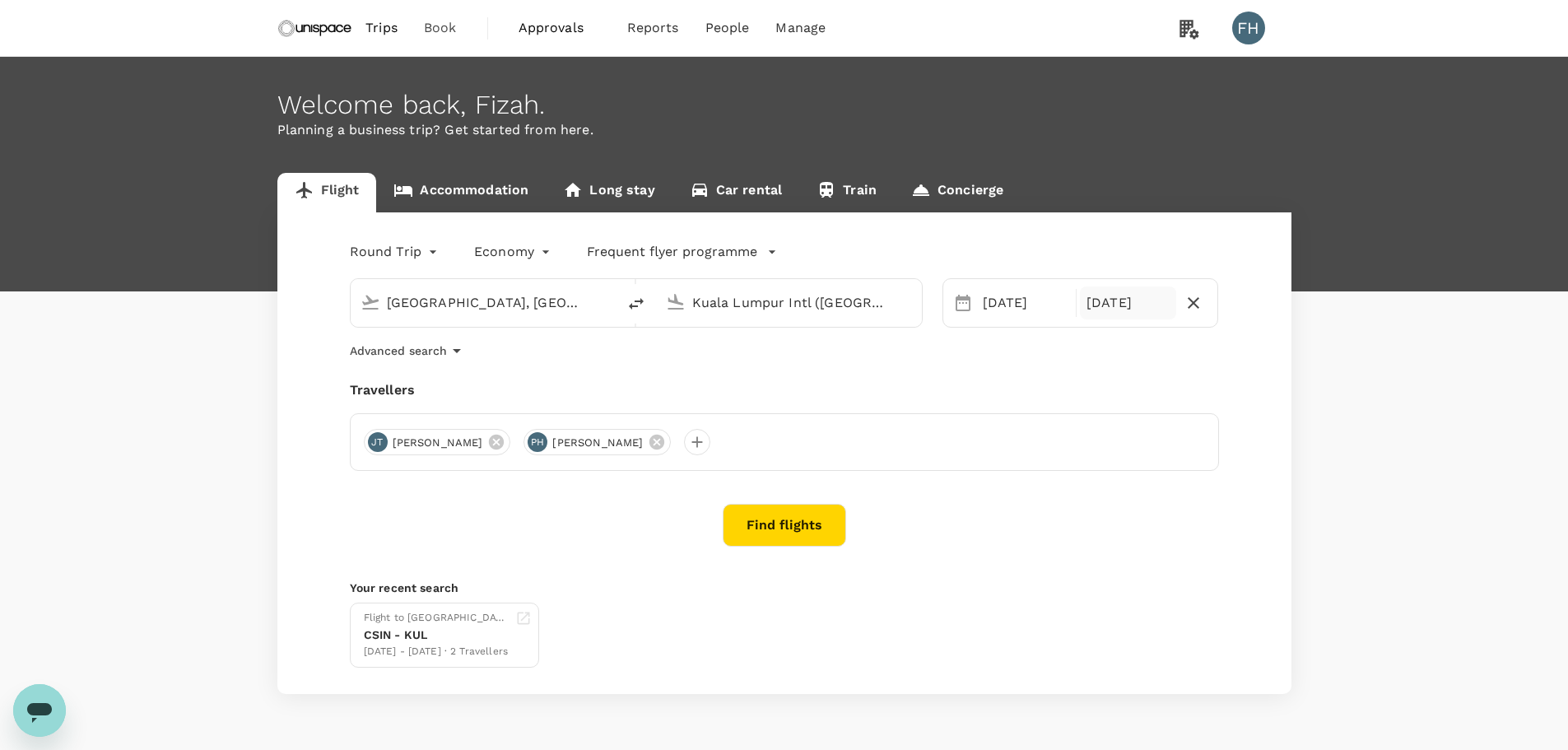 click on "[DATE]" at bounding box center [1128, 303] 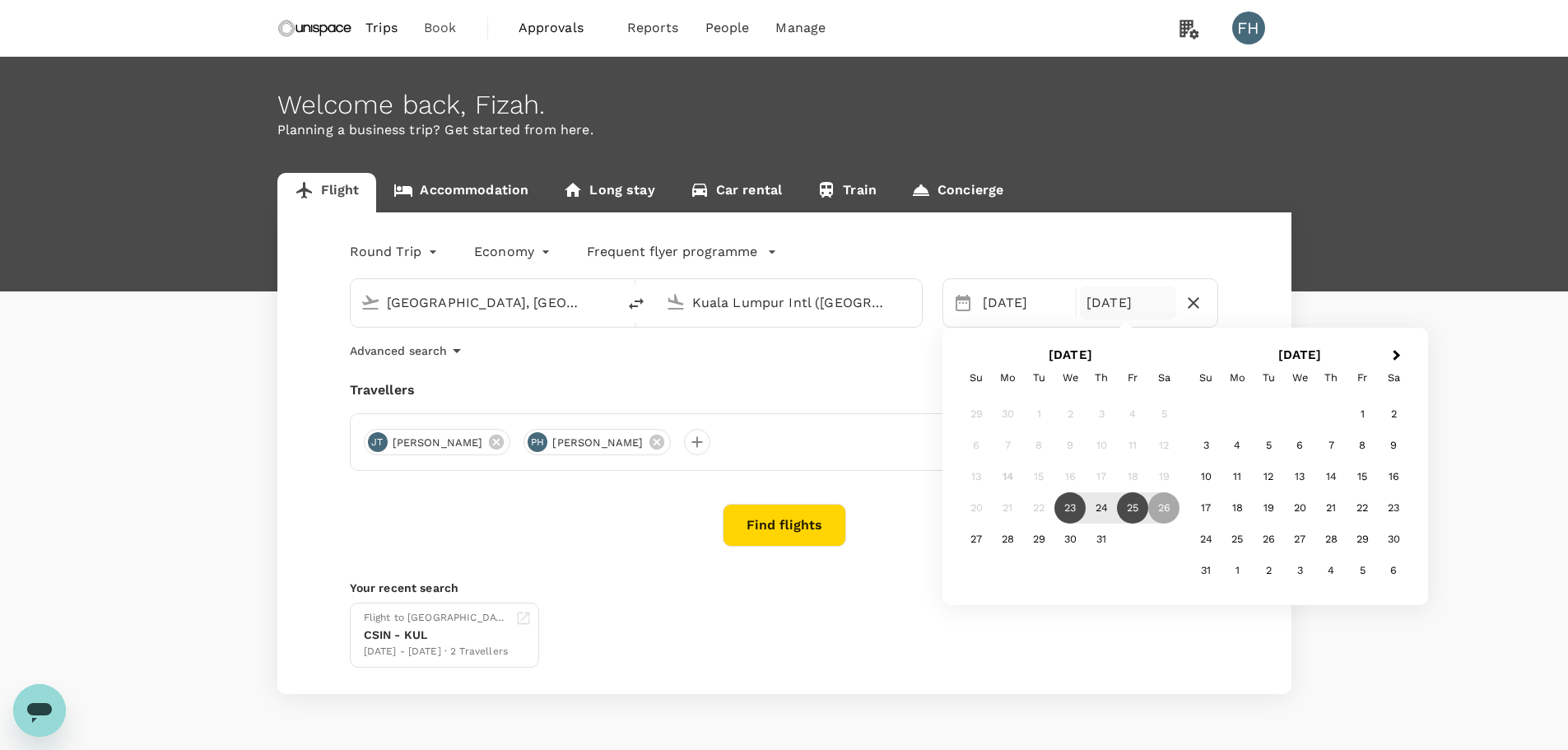click on "25" at bounding box center [1133, 508] 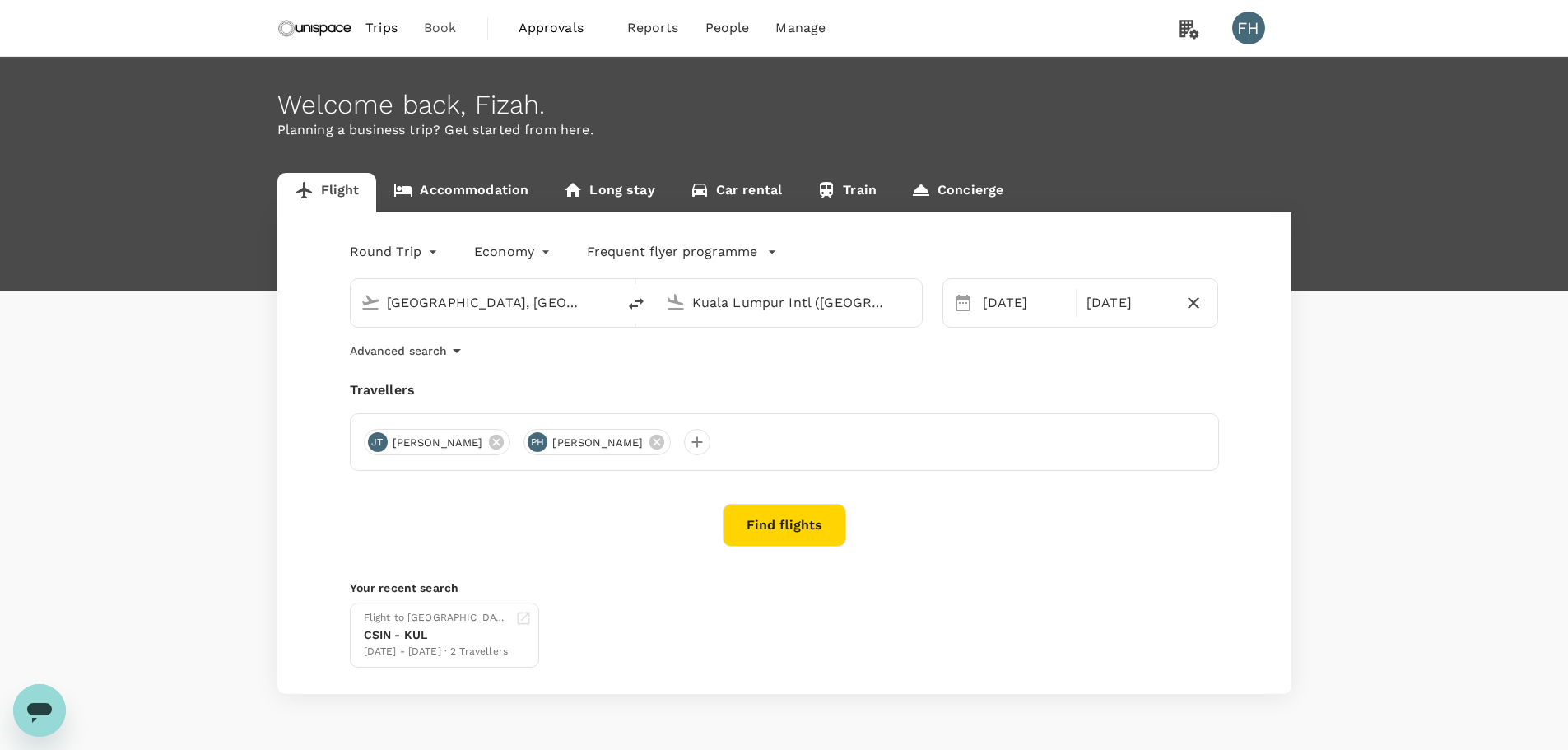 click on "Find flights" at bounding box center (784, 525) 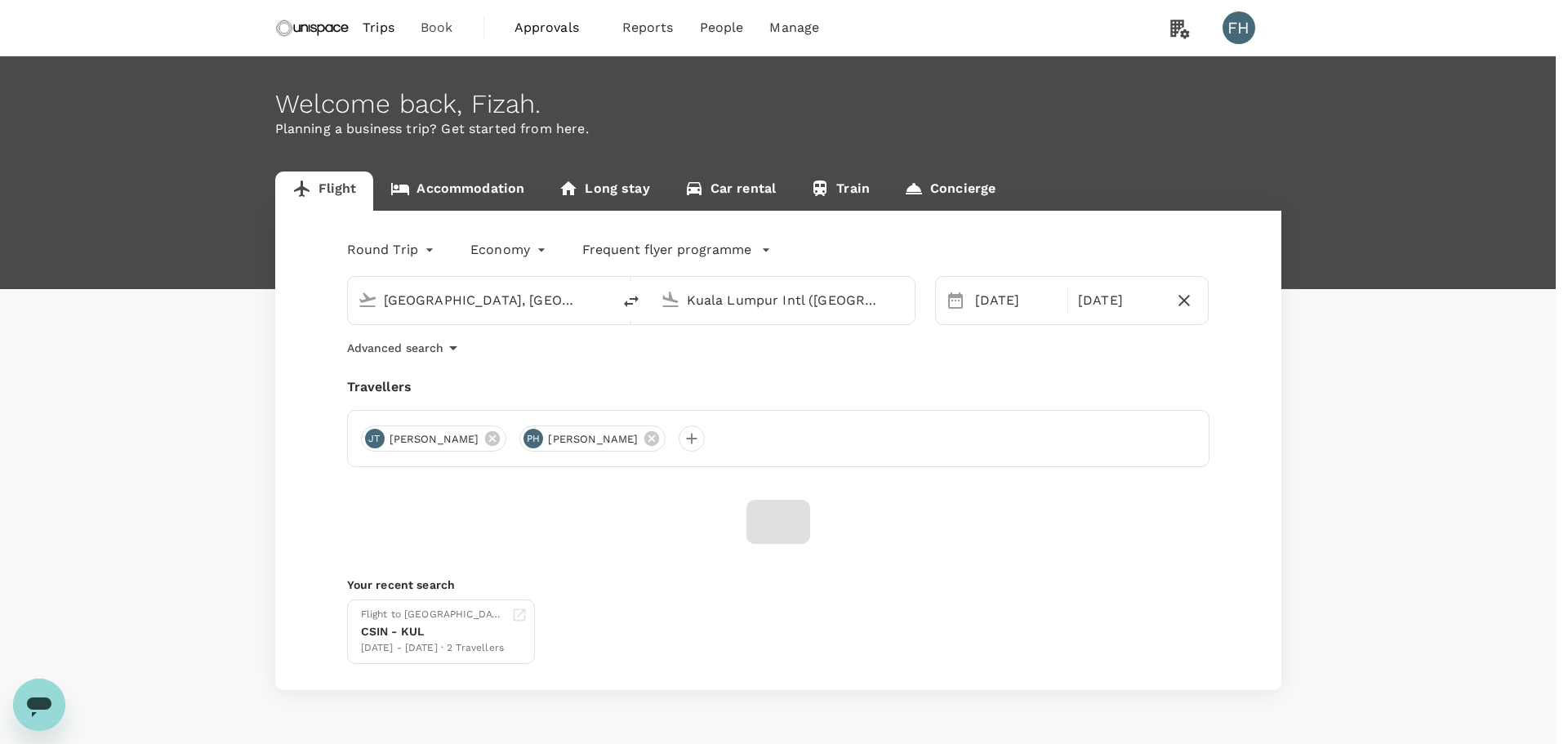 click on "Travel & Expense Policy" at bounding box center (777, 3984) 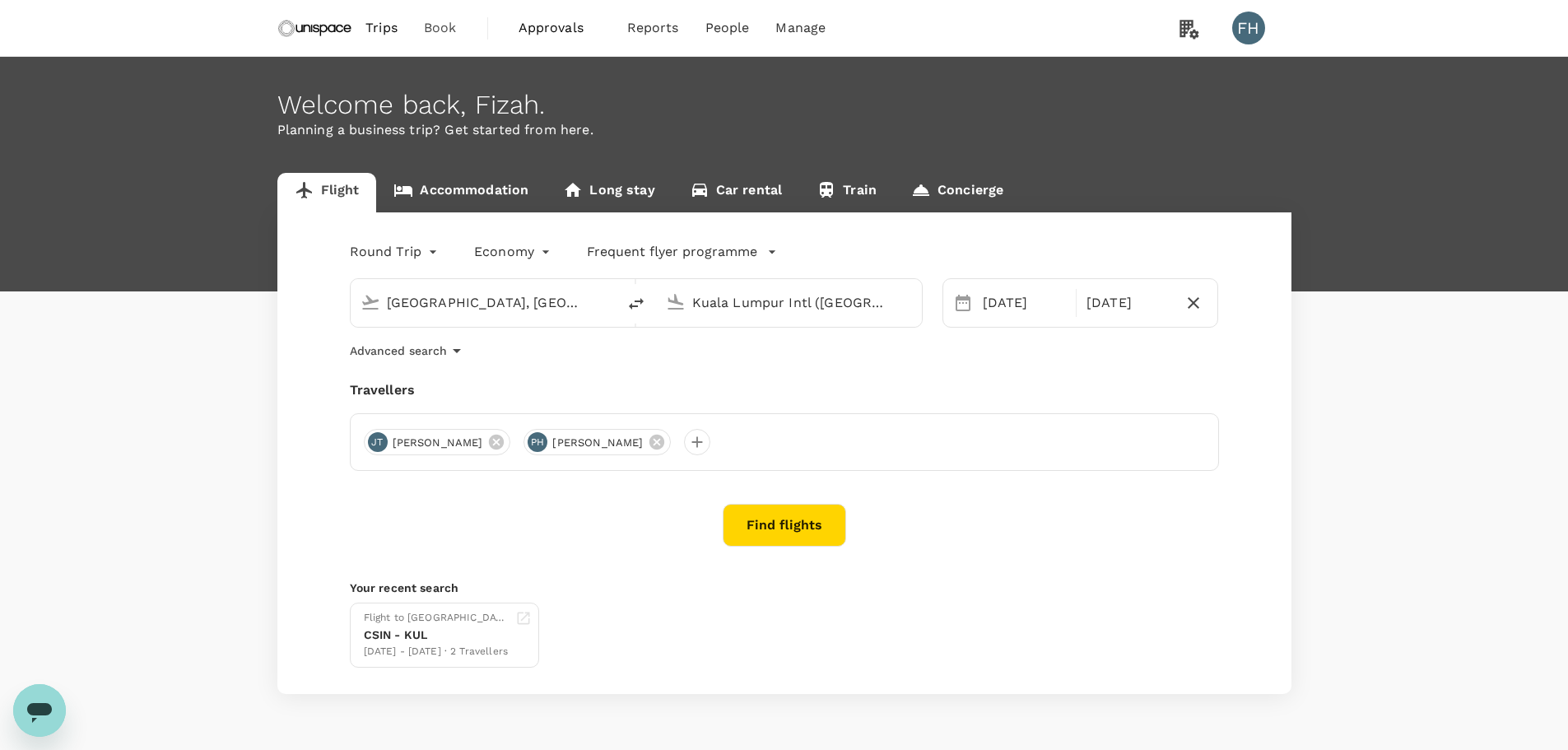 click on "Find flights" at bounding box center (784, 525) 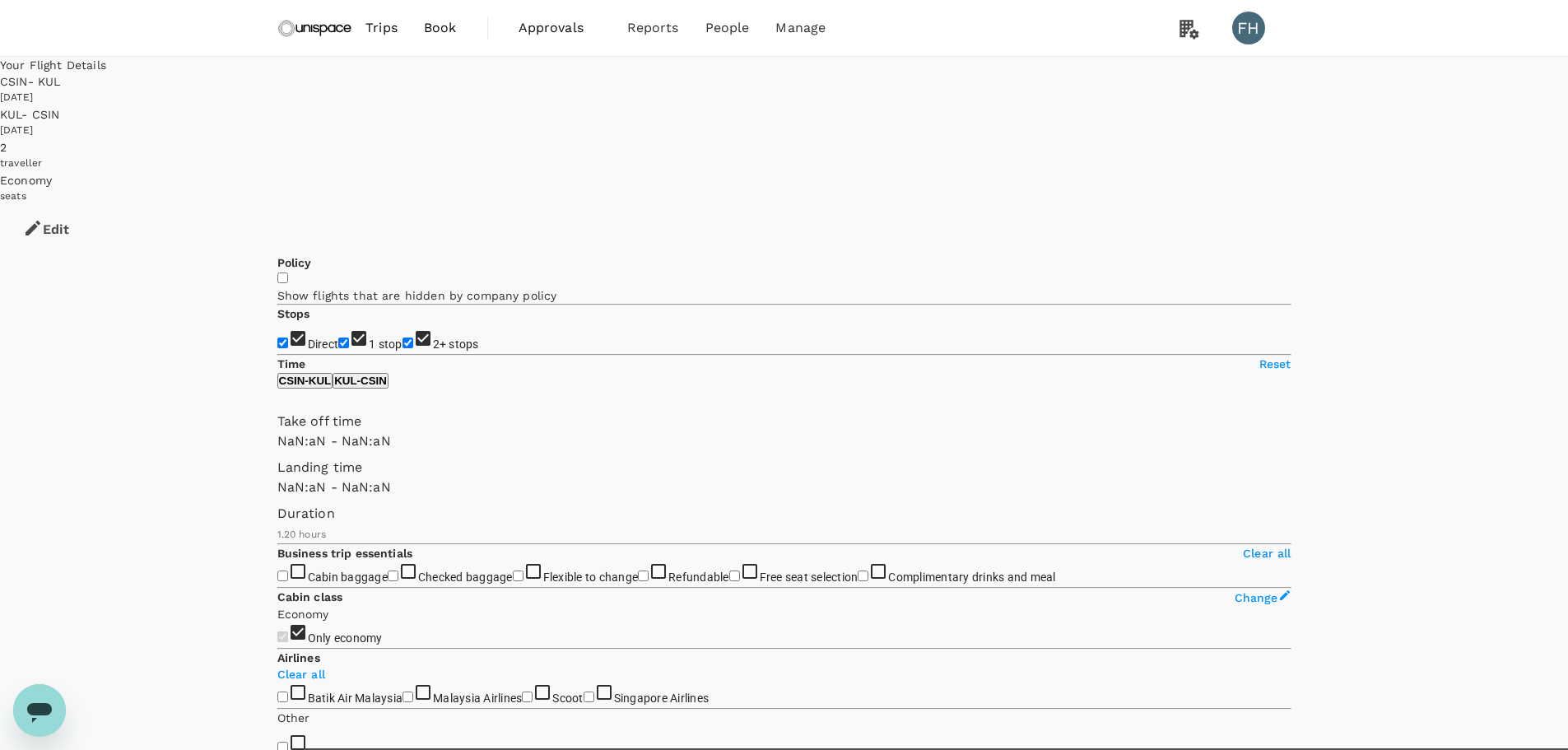 type on "1440" 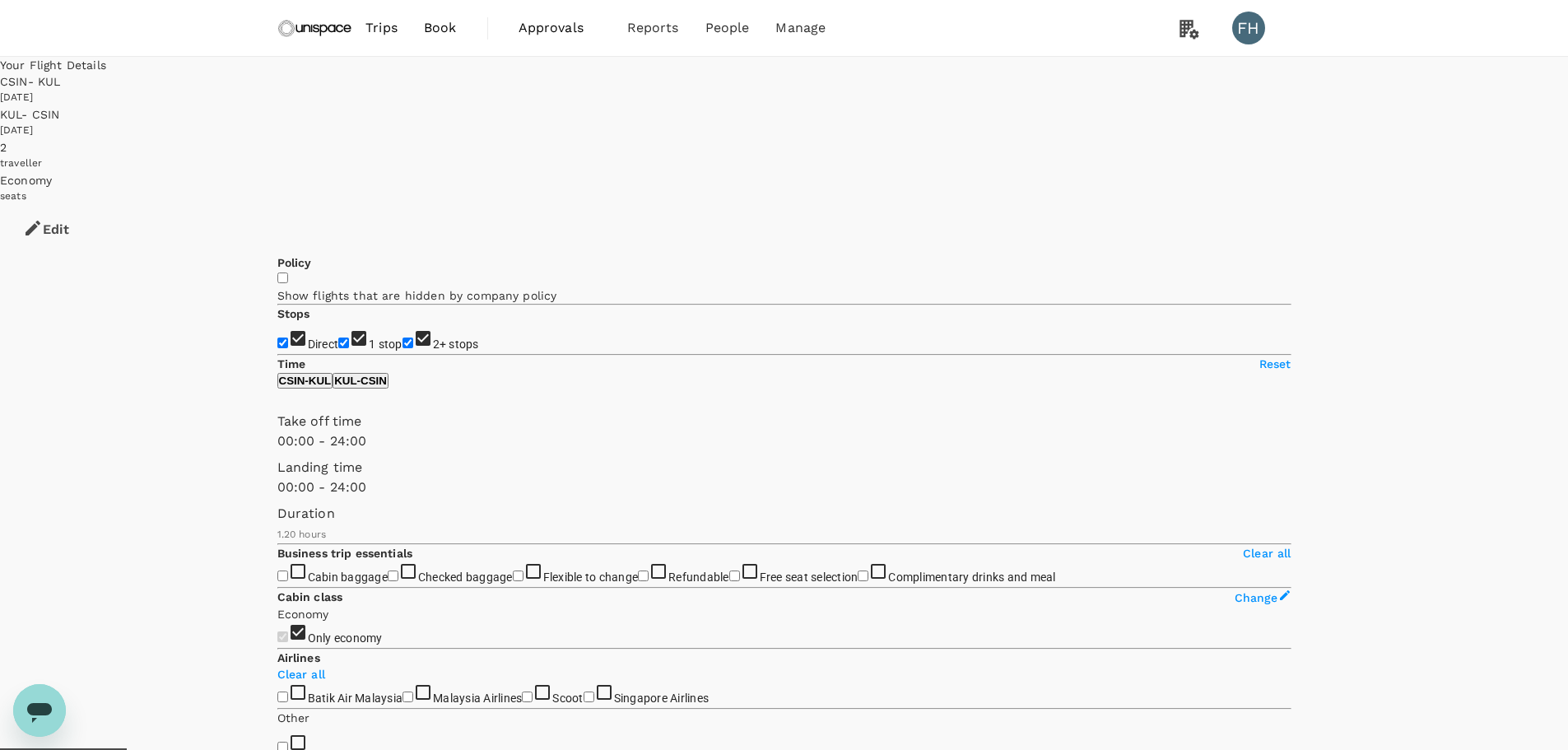 click on "2+ stops" at bounding box center [407, 342] 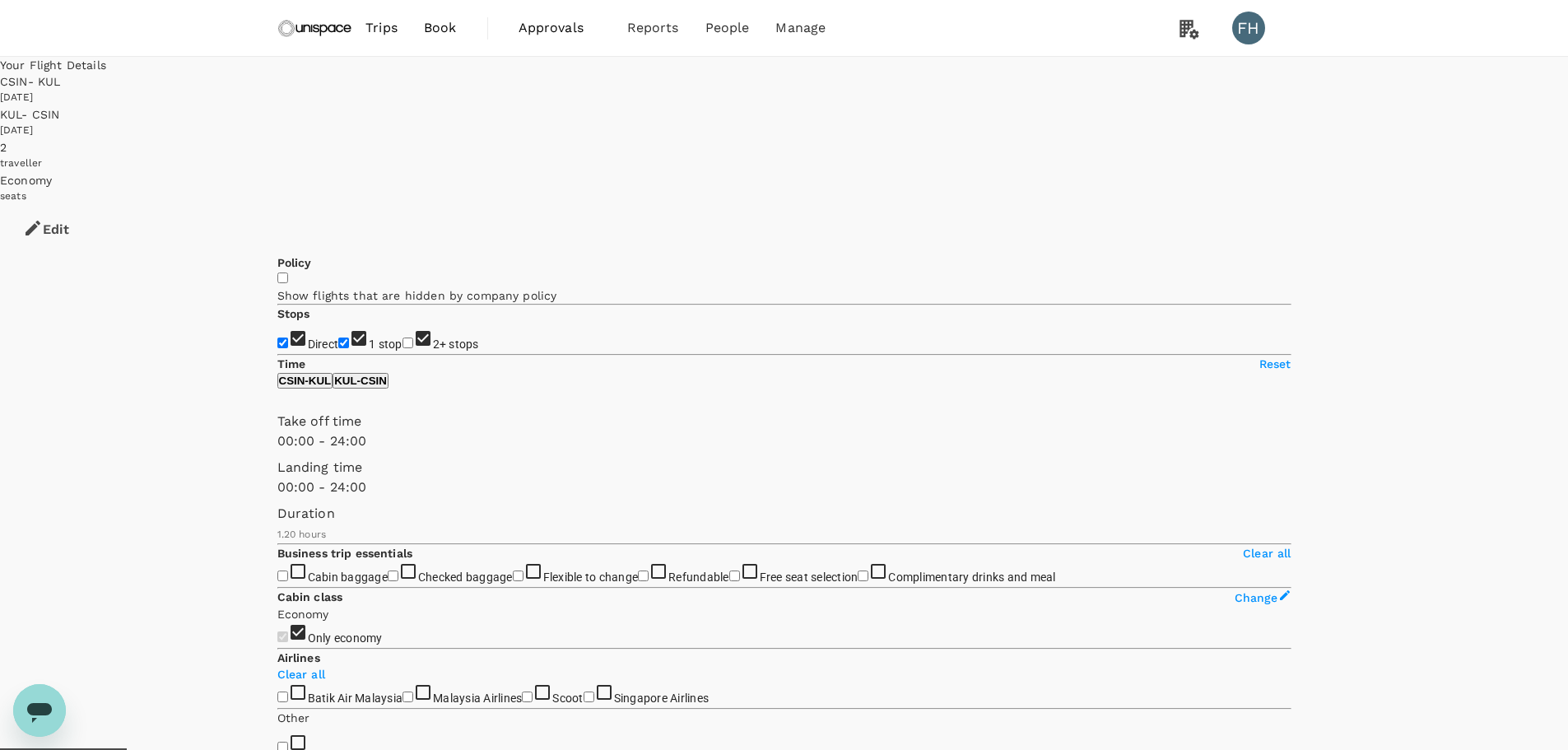 checkbox on "false" 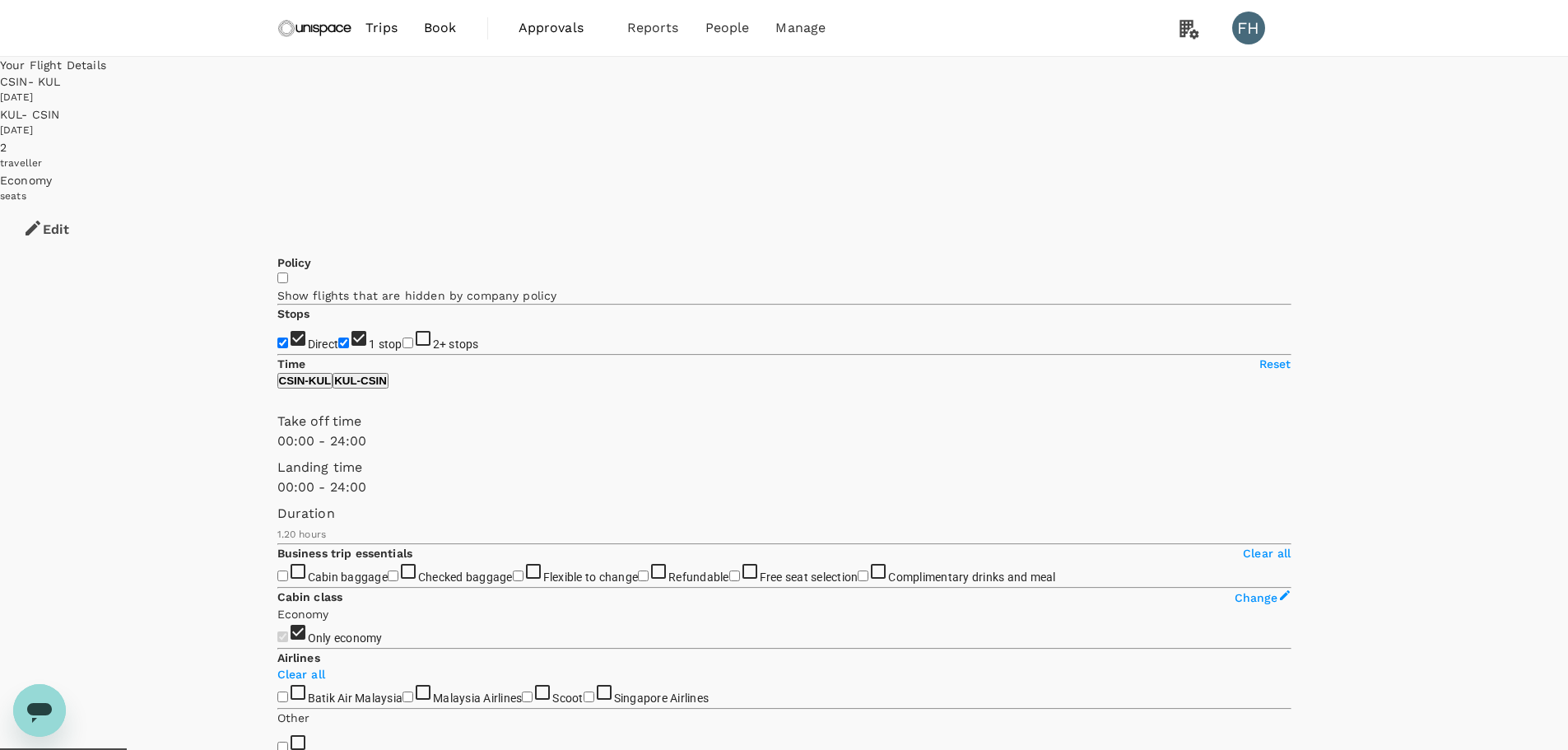 click on "1 stop" at bounding box center (343, 342) 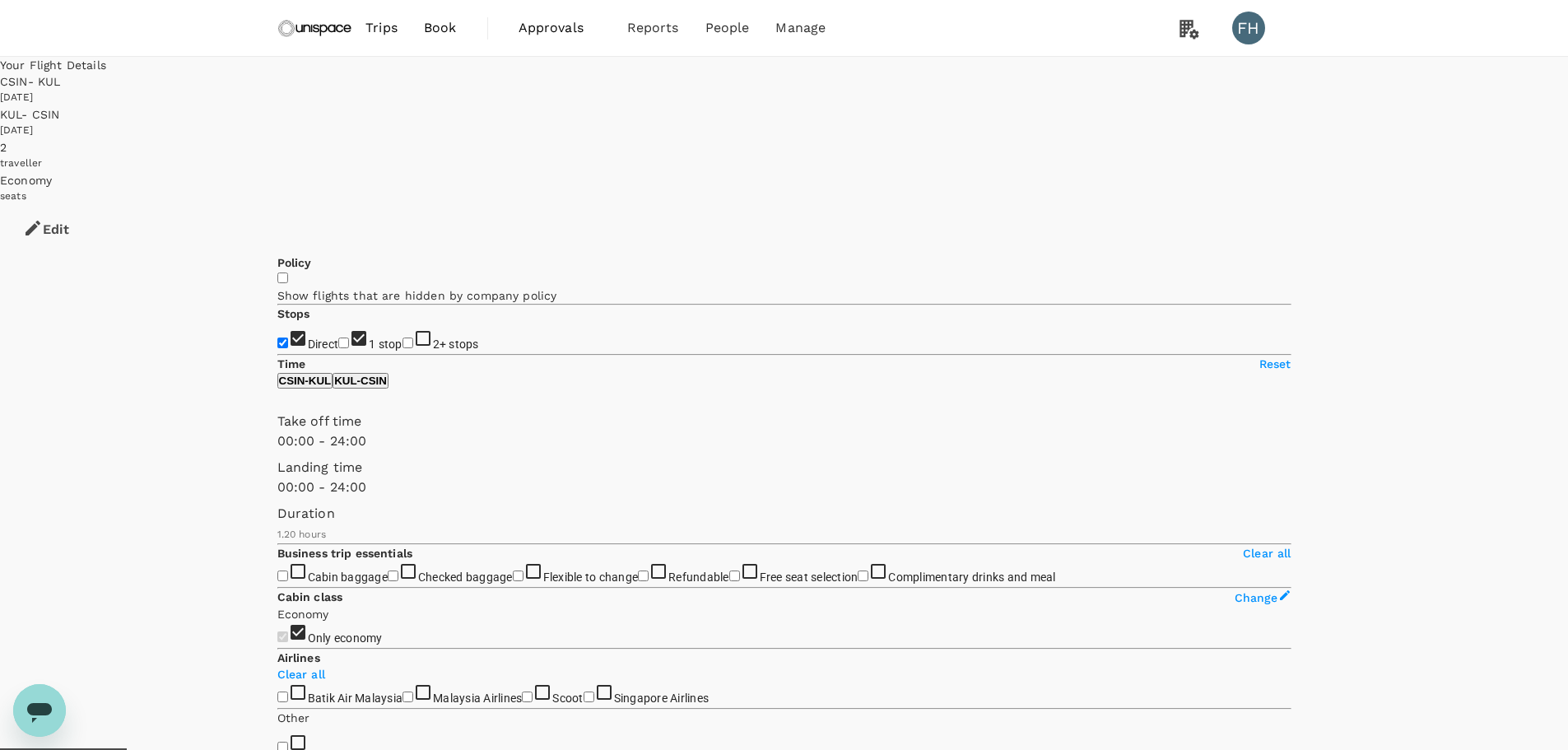 checkbox on "false" 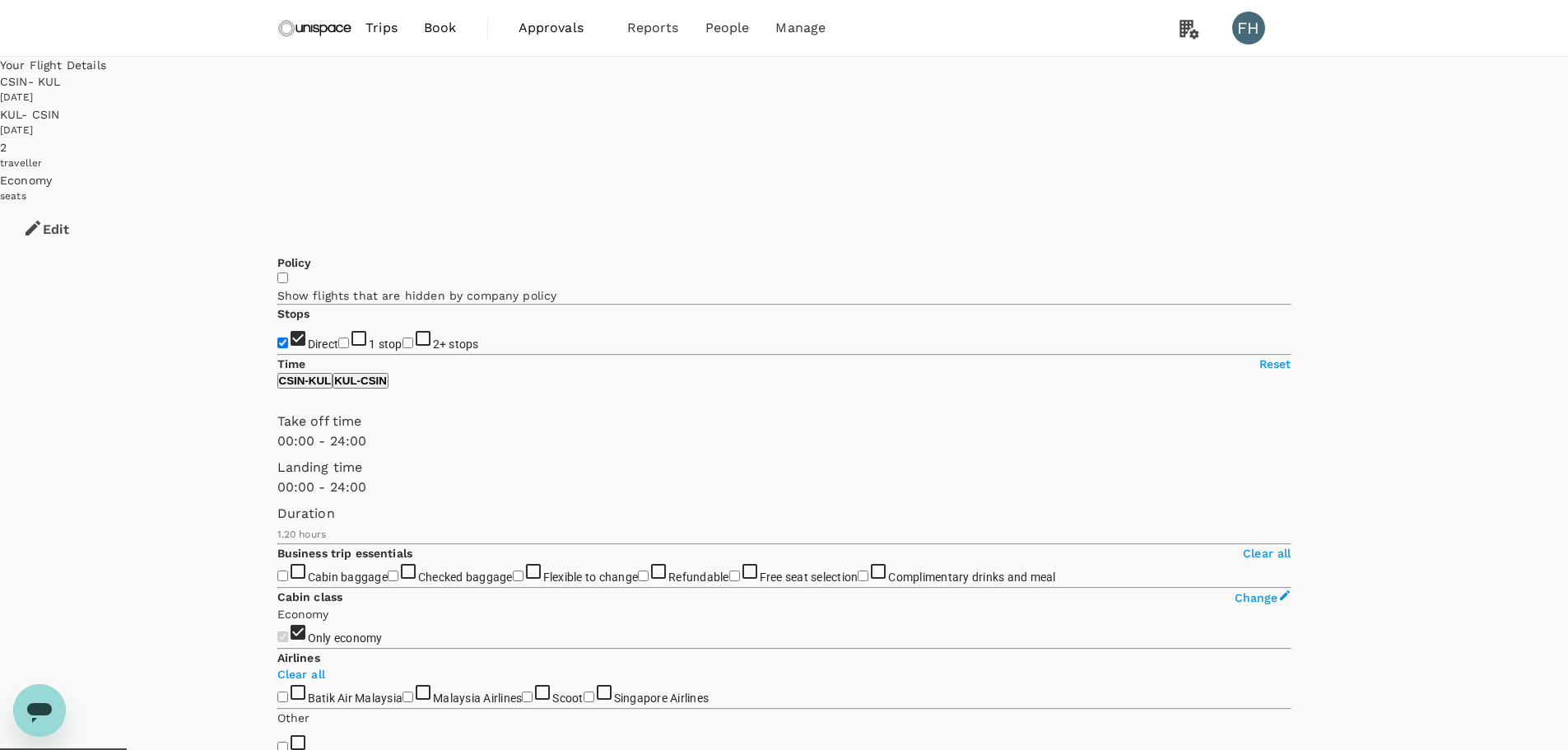 type on "SGD" 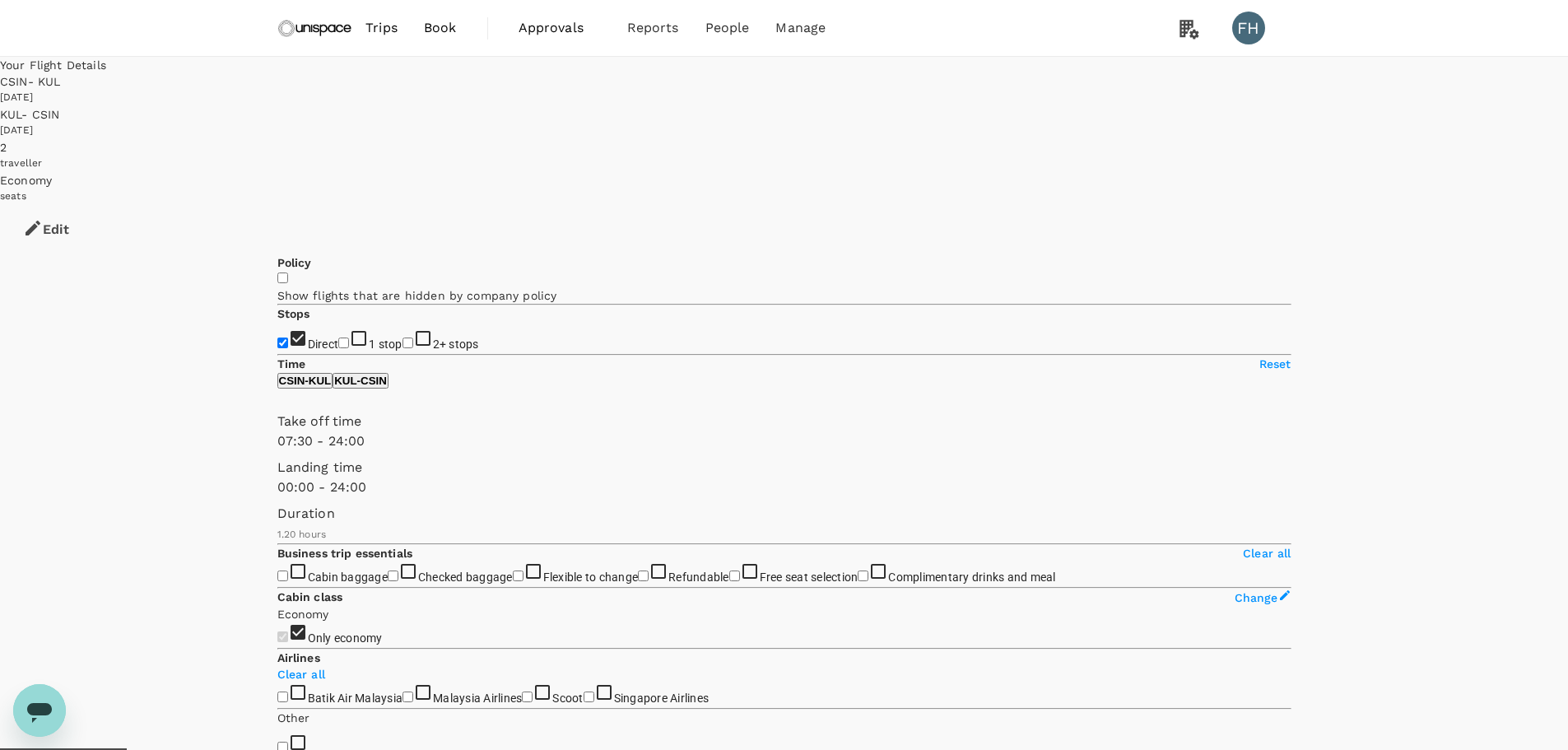 type on "480" 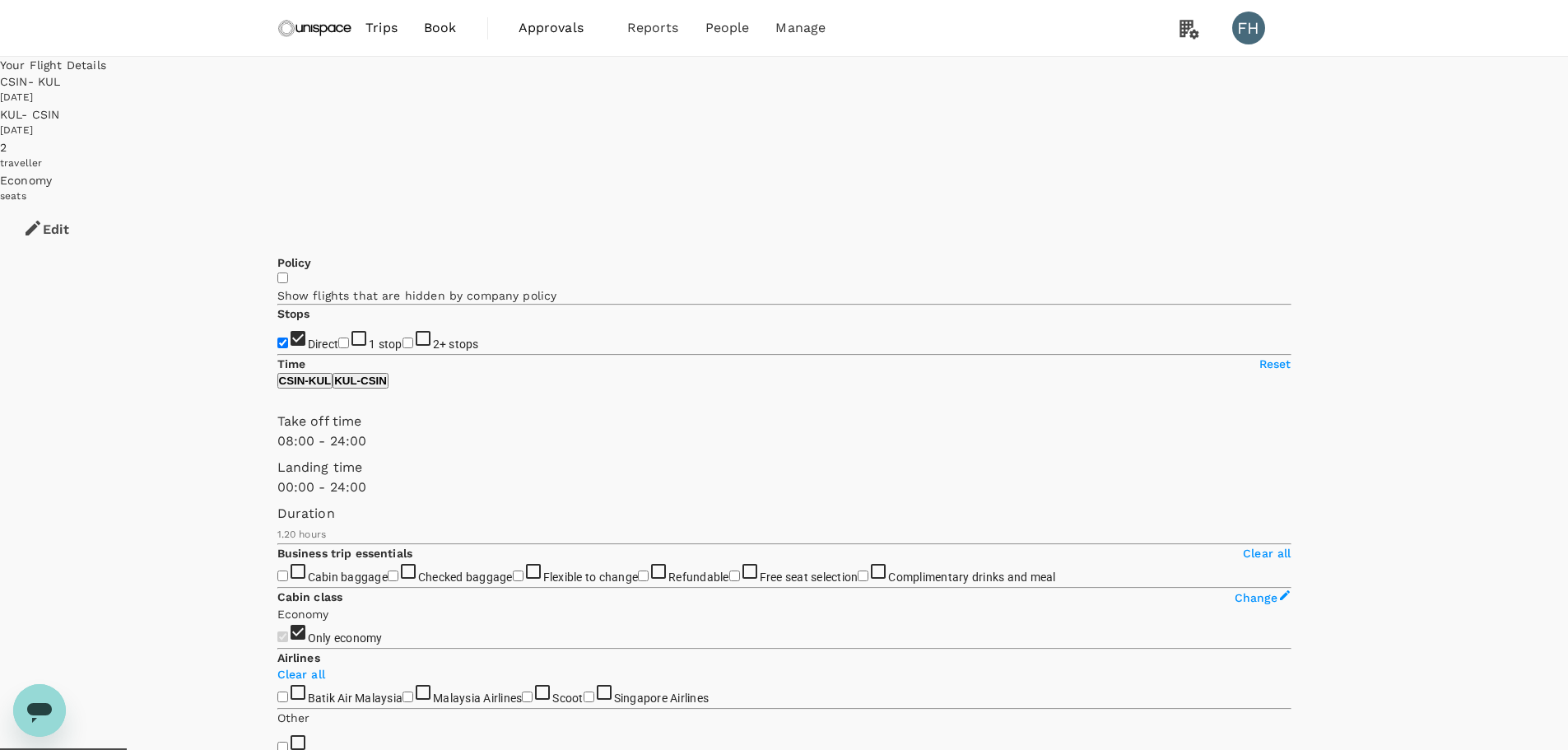 drag, startPoint x: 277, startPoint y: 487, endPoint x: 361, endPoint y: 501, distance: 85.15868 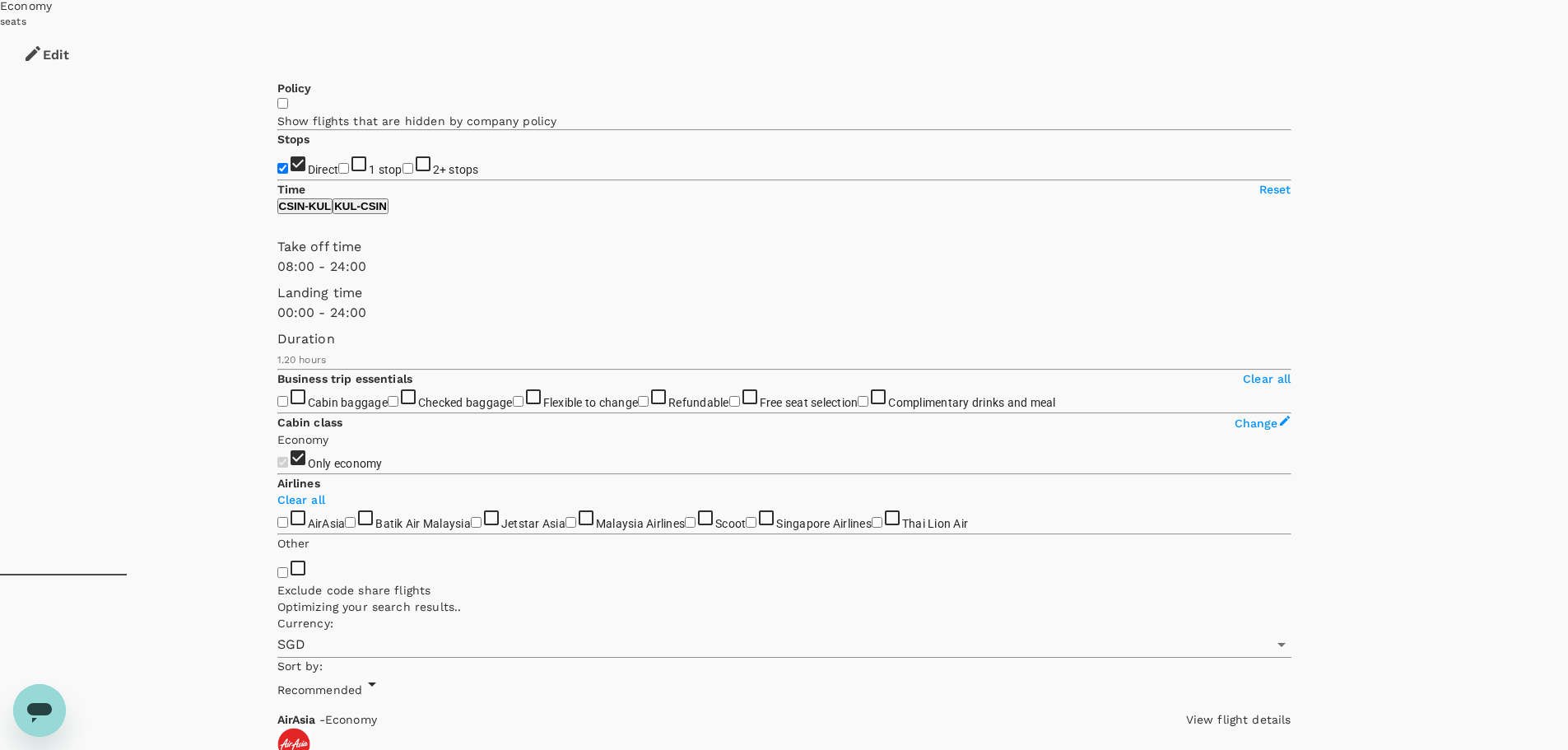 scroll, scrollTop: 165, scrollLeft: 0, axis: vertical 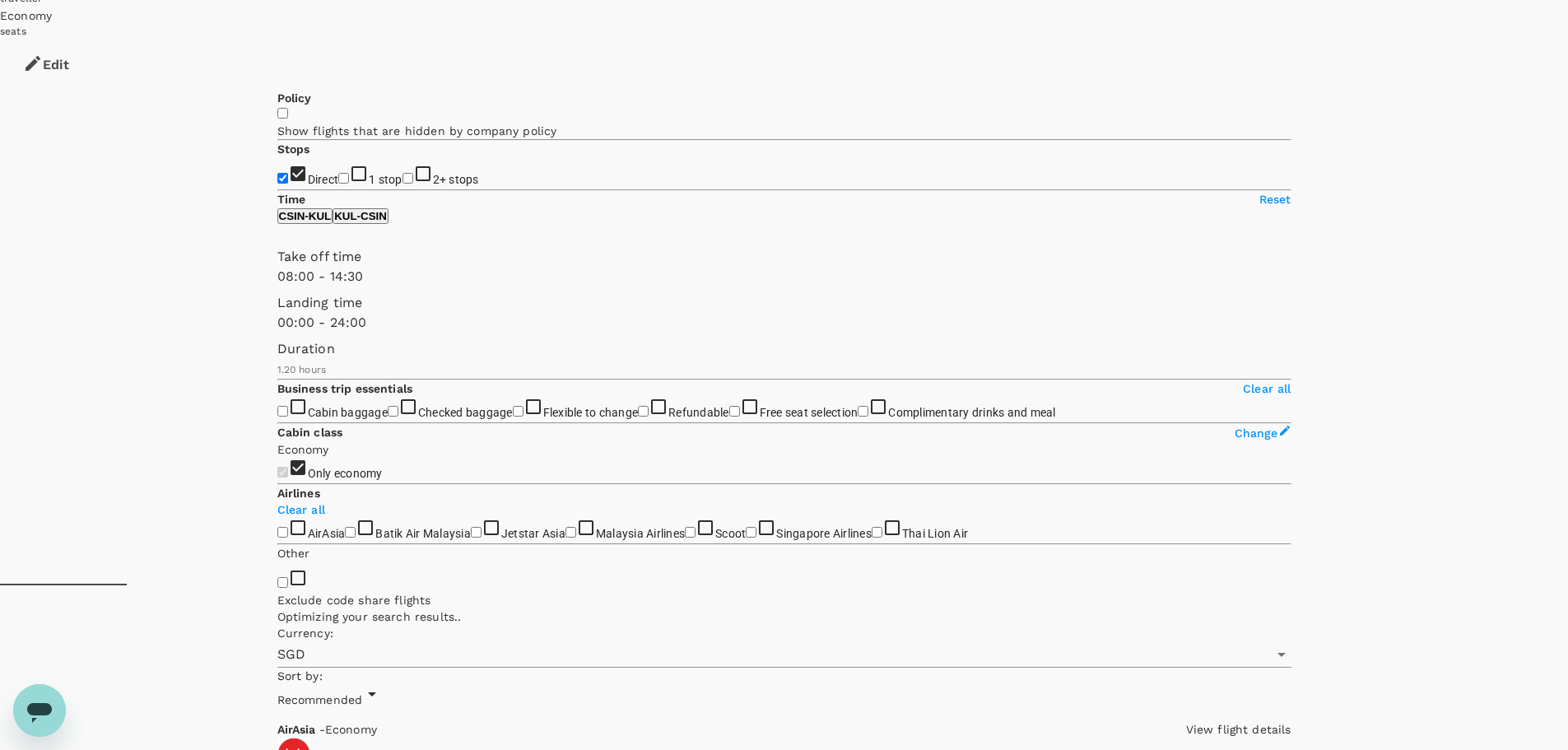 type on "660" 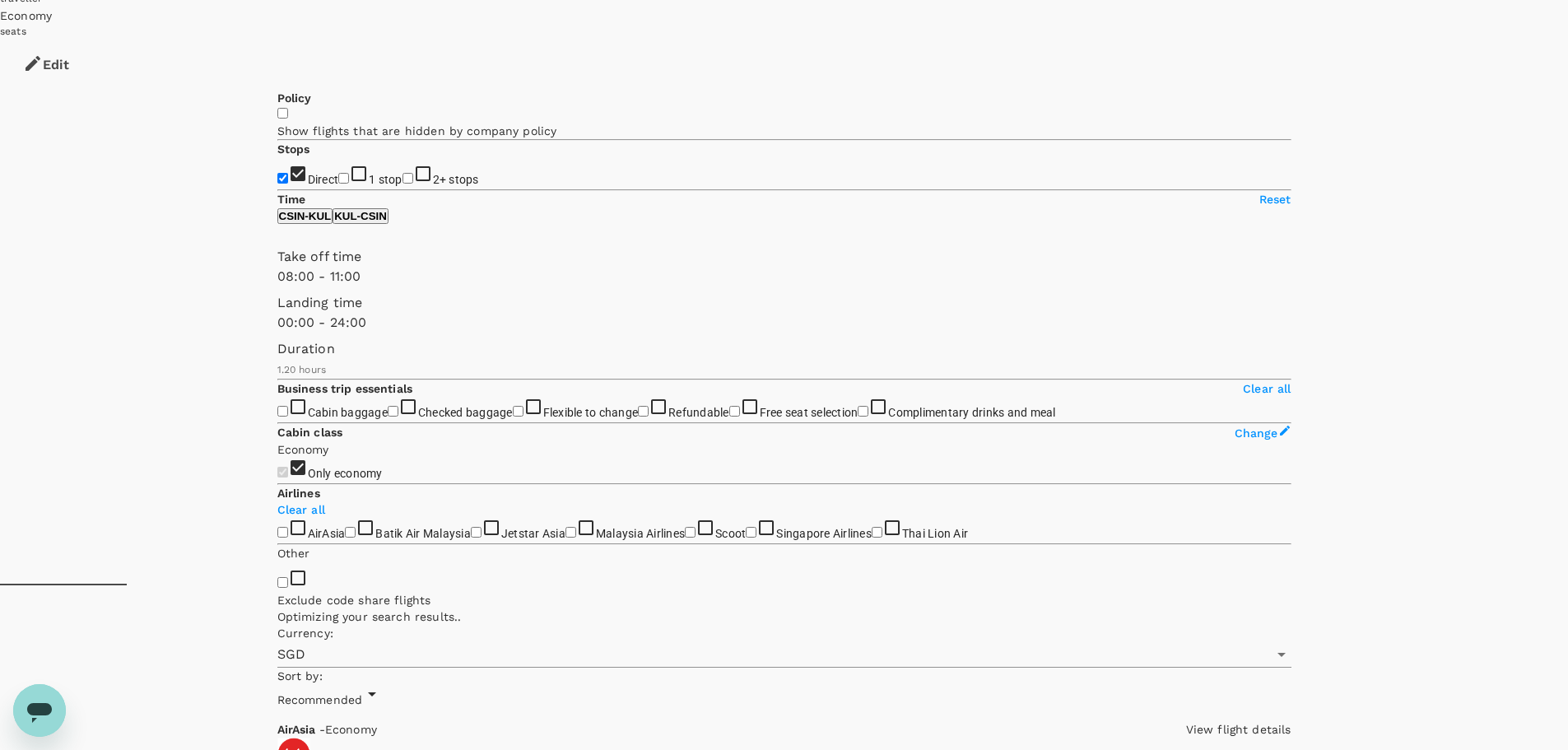 drag, startPoint x: 526, startPoint y: 328, endPoint x: 391, endPoint y: 340, distance: 135.53228 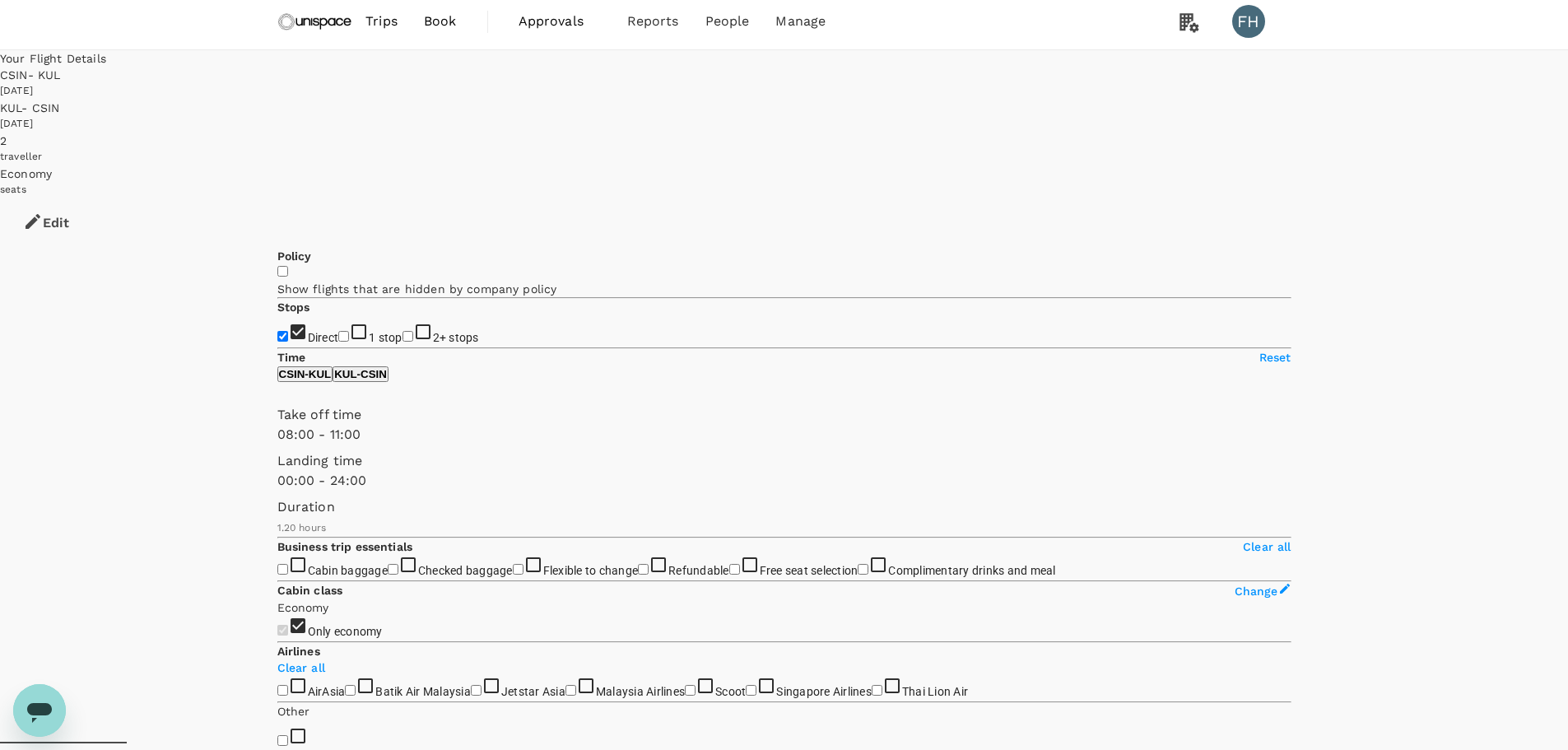 scroll, scrollTop: 0, scrollLeft: 0, axis: both 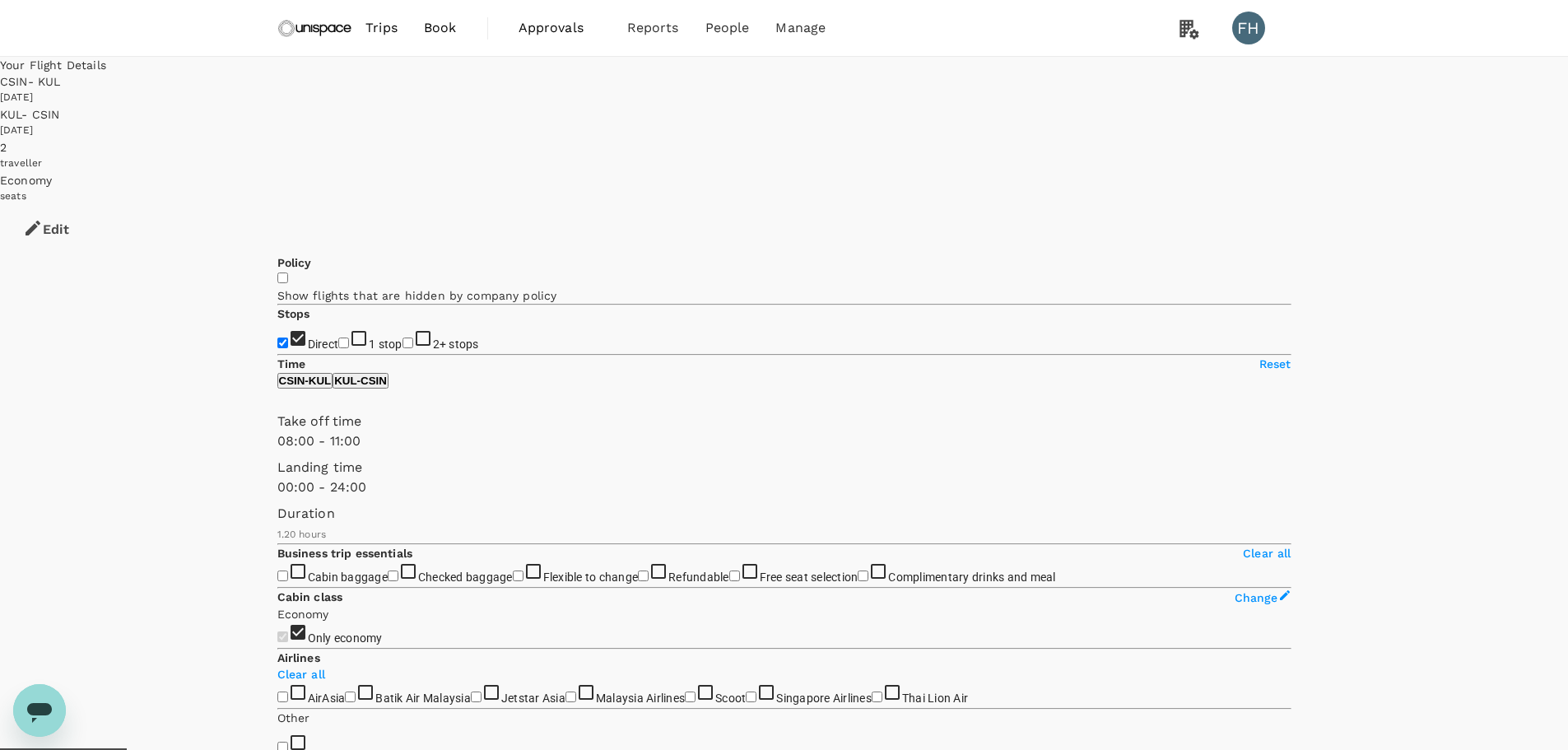 type on "450" 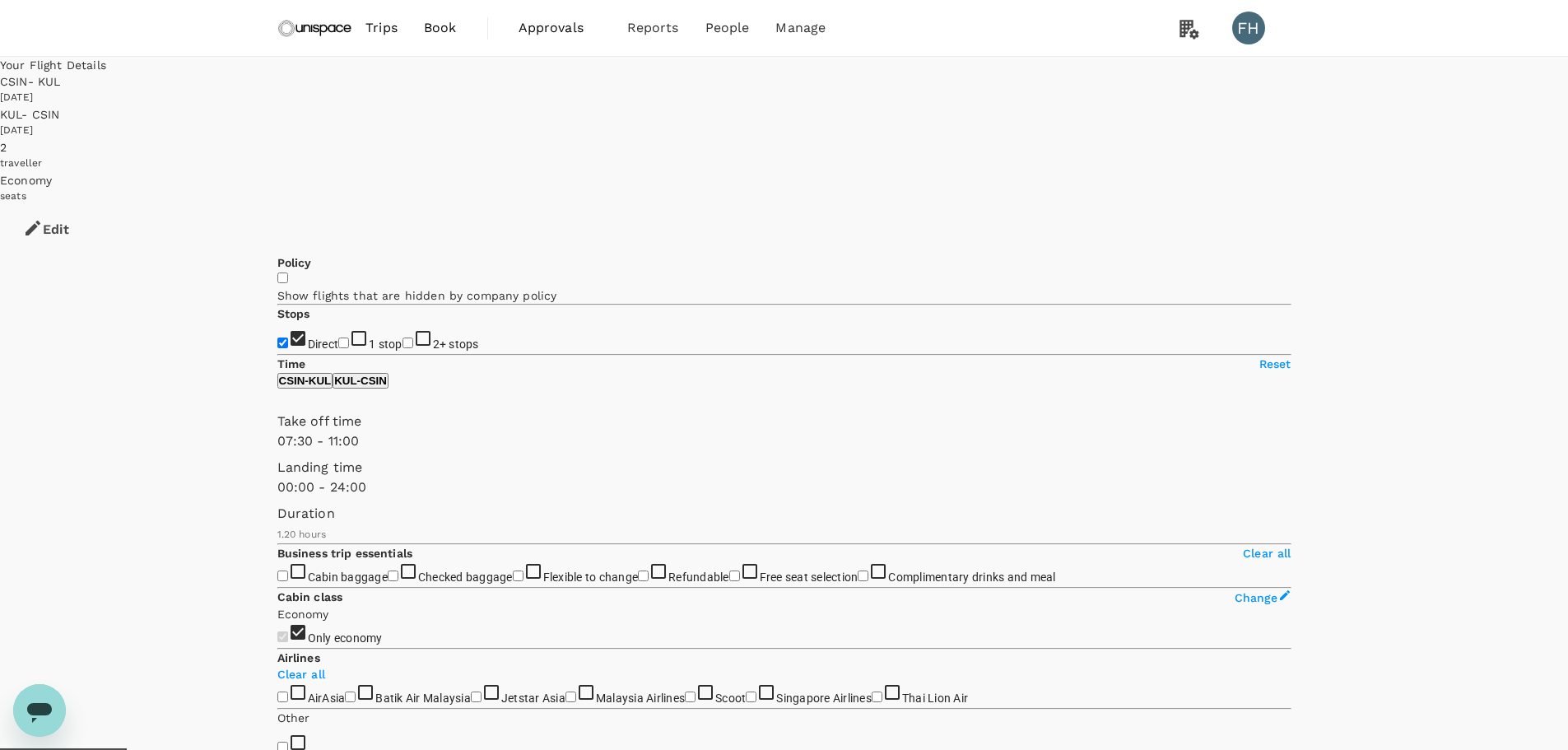 drag, startPoint x: 365, startPoint y: 491, endPoint x: 355, endPoint y: 491, distance: 10 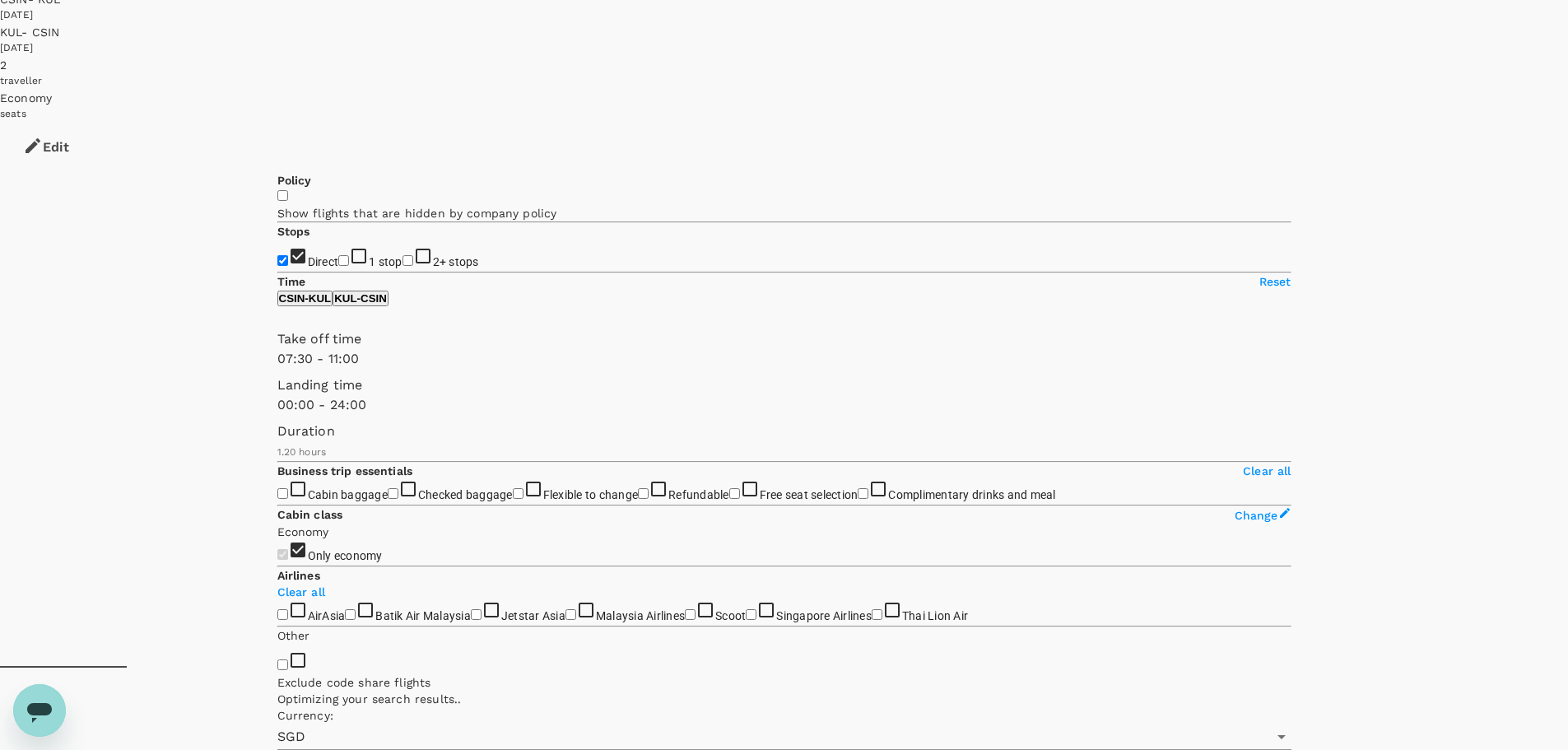scroll, scrollTop: 0, scrollLeft: 0, axis: both 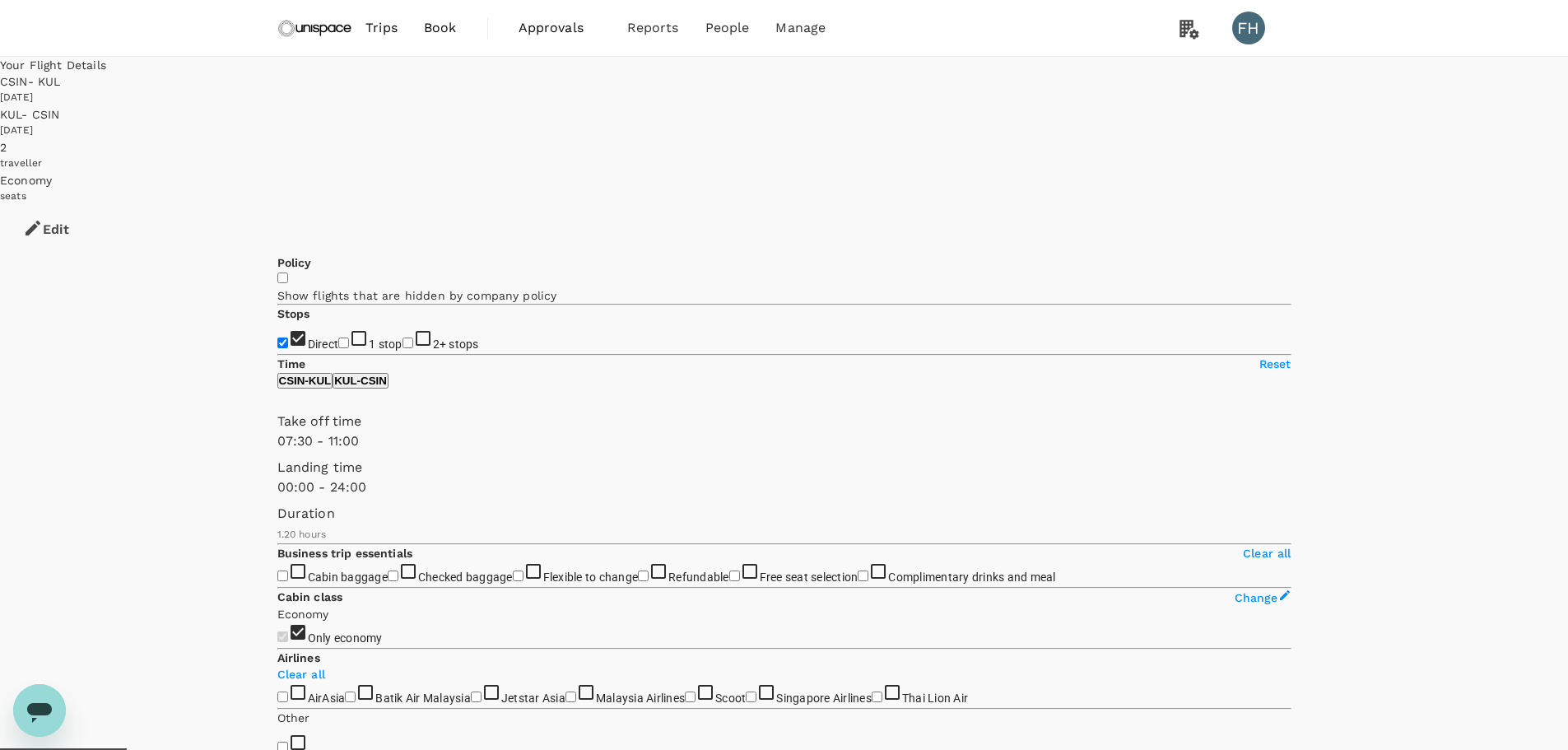 click on "From SGD 138.01 View options" at bounding box center (784, 5796) 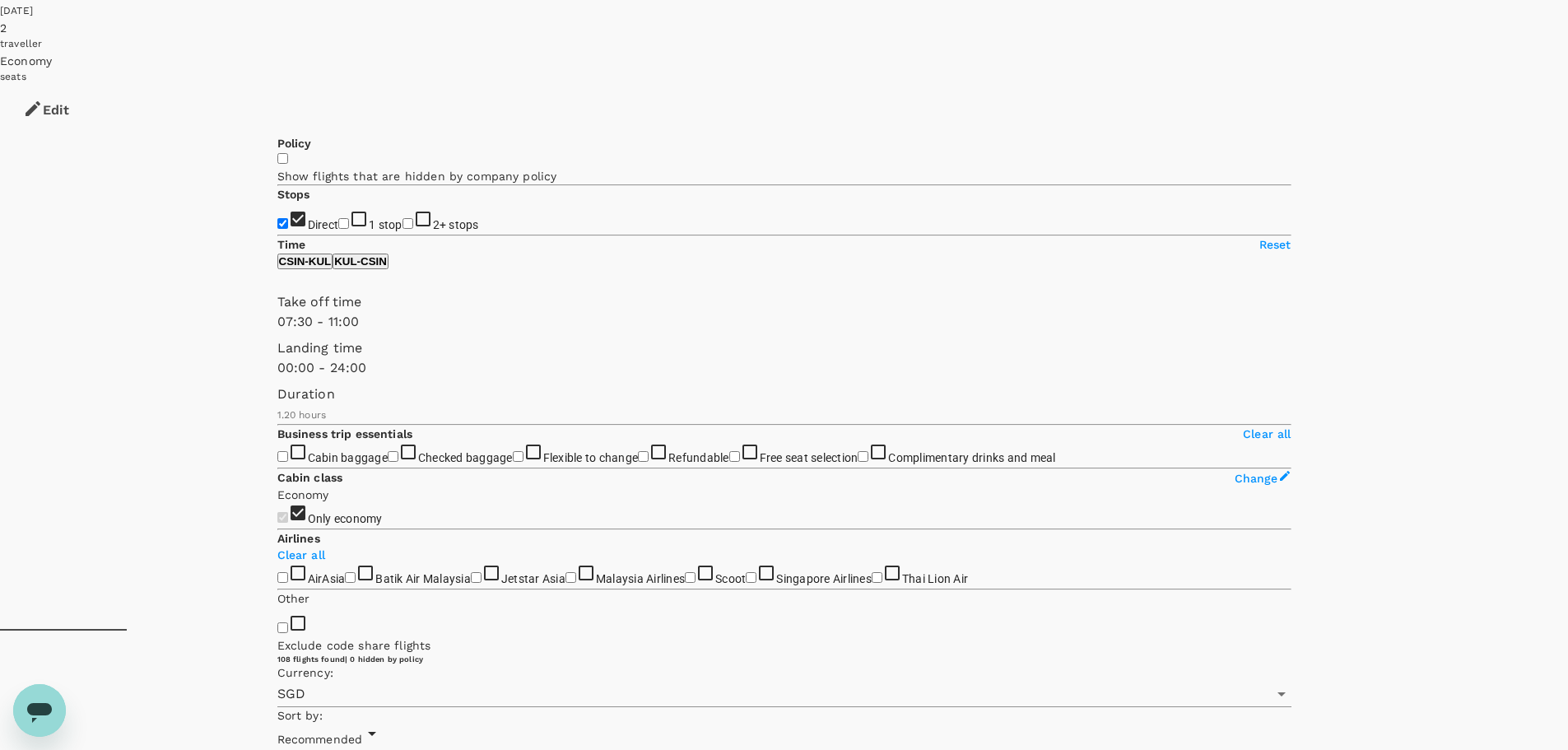 scroll, scrollTop: 247, scrollLeft: 0, axis: vertical 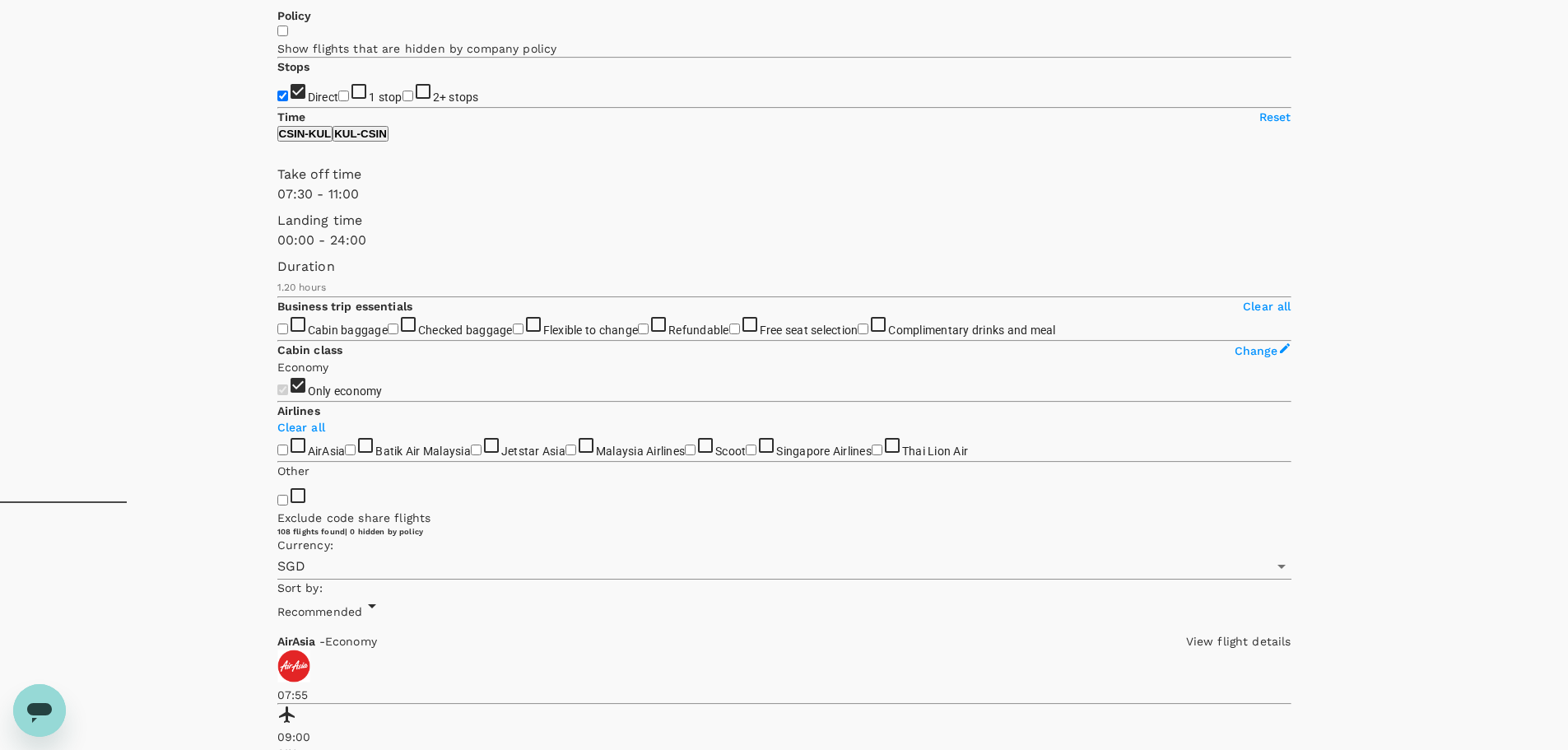 click on "Your Flight Details CSIN  -   KUL [DATE] KUL  -   CSIN [DATE] 2 traveller Economy seats Edit Policy Show flights that are hidden by company policy Stops Direct 1 stop 2+ stops Time Reset CSIN - KUL KUL - CSIN Take off time 07:30 - 11:00 Landing time 00:00 - 24:00 Duration 1.20 hours Take off time 00:00 - 24:00 Landing time 00:00 - 24:00 Duration 1.35 hours Business trip essentials Clear all Cabin baggage Checked baggage Flexible to change Refundable Free seat selection Complimentary drinks and meal Cabin class Change Economy Only economy Airlines Clear all AirAsia Batik Air Malaysia Jetstar Asia Malaysia Airlines Scoot Singapore Airlines Thai Lion Air Other Exclude code share flights 108   flights found  |   0   hidden by policy Currency :  SGD Sort by :  Recommended AirAsia     - Economy   View flight details 07:55 09:00 SIN Direct ,  1h 5min KUL 07:20 08:30 KUL Direct ,  1h 10min SIN Non-refundable Changeable (with a fee) No checked baggage + 1 Others From SGD 138.01 View options AirAsia     -   +" at bounding box center [784, 25259] 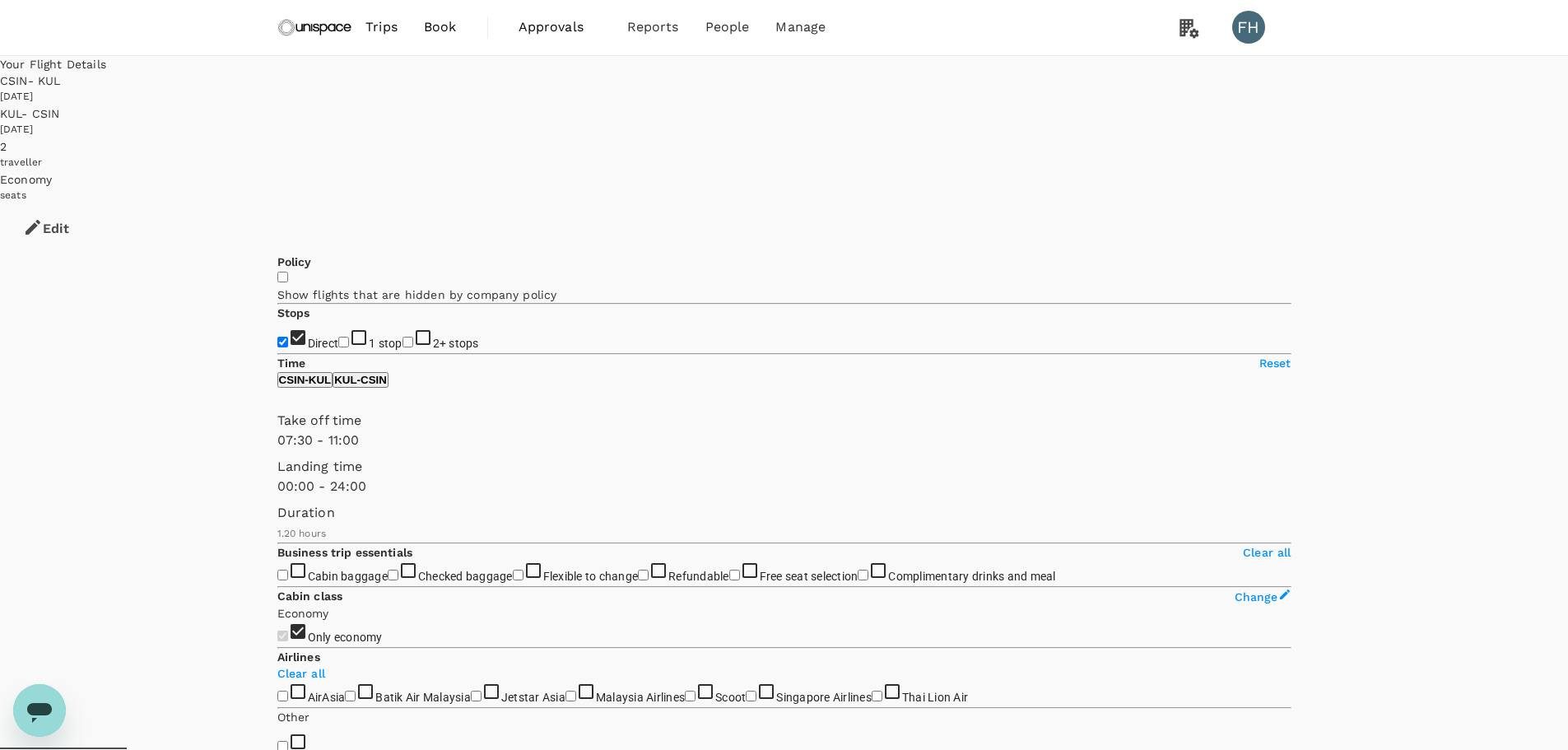 scroll, scrollTop: 0, scrollLeft: 0, axis: both 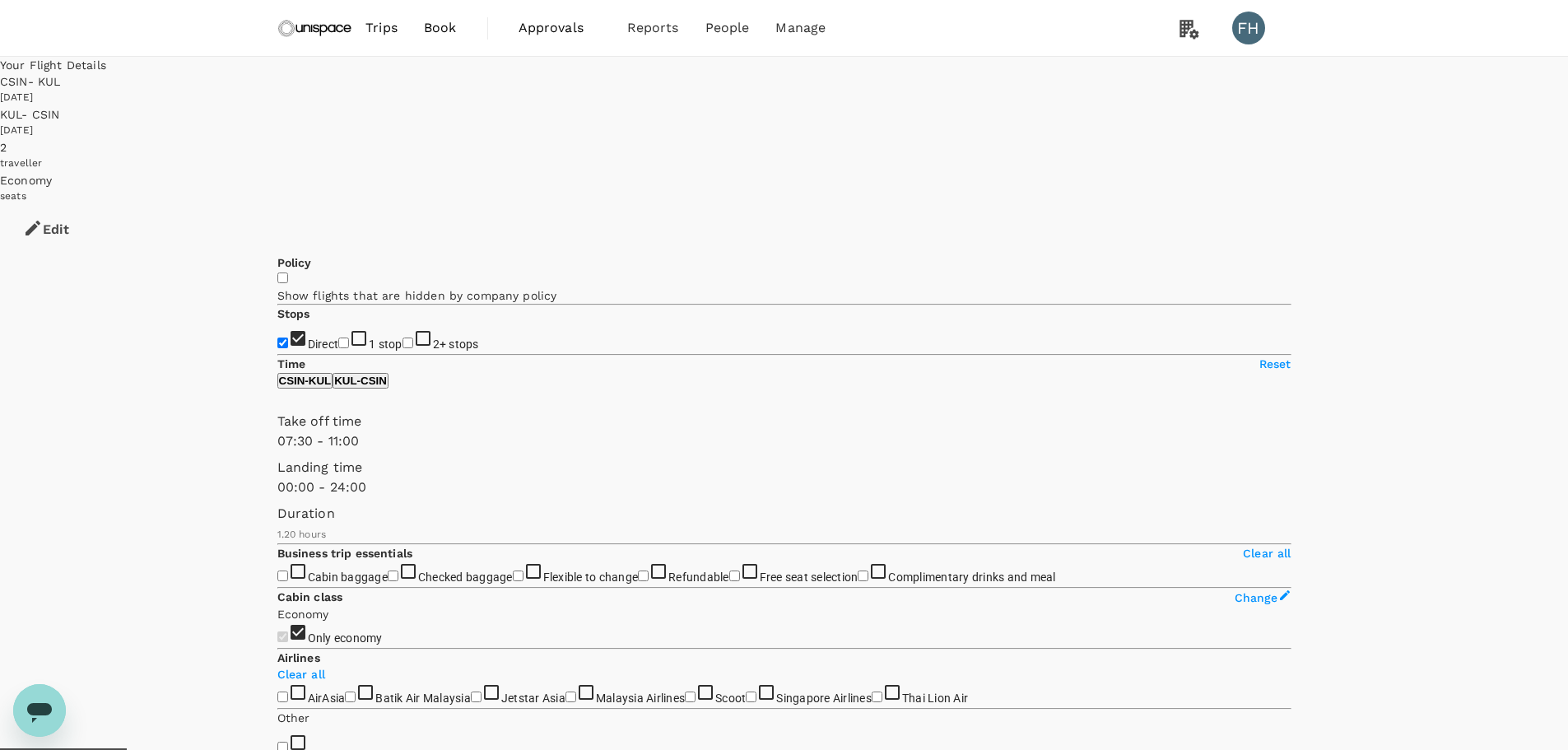 click on "Your Flight Details CSIN  -   KUL [DATE] KUL  -   CSIN [DATE] 2 traveller Economy seats Edit Policy Show flights that are hidden by company policy Stops Direct 1 stop 2+ stops Time Reset CSIN - KUL KUL - CSIN Take off time 07:30 - 11:00 Landing time 00:00 - 24:00 Duration 1.20 hours Take off time 00:00 - 24:00 Landing time 00:00 - 24:00 Duration 1.35 hours Business trip essentials Clear all Cabin baggage Checked baggage Flexible to change Refundable Free seat selection Complimentary drinks and meal Cabin class Change Economy Only economy Airlines Clear all AirAsia Batik Air Malaysia Jetstar Asia Malaysia Airlines Scoot Singapore Airlines Thai Lion Air Other Exclude code share flights 108   flights found  |   0   hidden by policy Currency :  SGD Sort by :  Recommended AirAsia     - Economy   View flight details 07:55 09:00 SIN Direct ,  1h 5min KUL 07:20 08:30 KUL Direct ,  1h 10min SIN Non-refundable Changeable (with a fee) No checked baggage + 1 Others From SGD 138.01 View options AirAsia     -   +" at bounding box center (784, 25506) 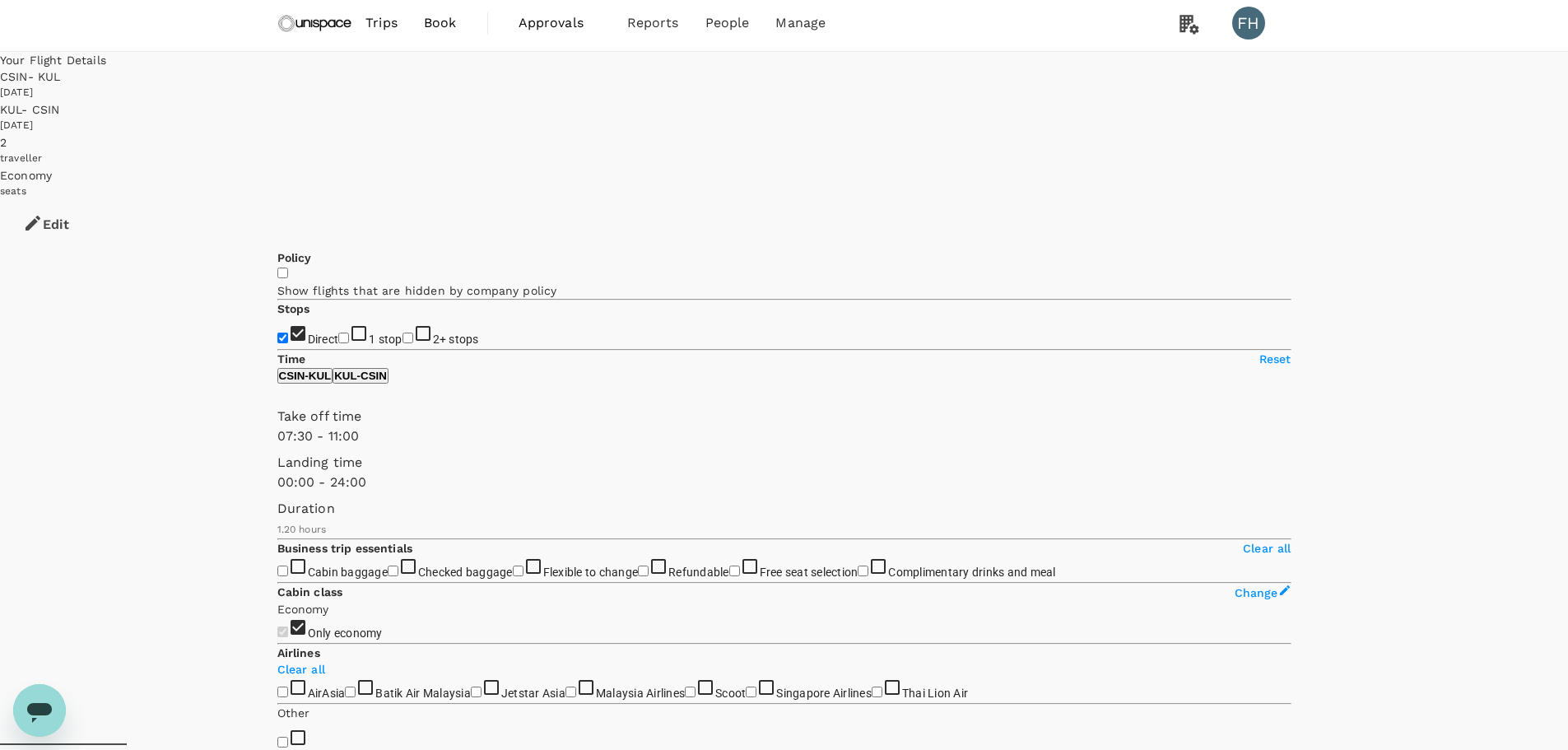 scroll, scrollTop: 0, scrollLeft: 0, axis: both 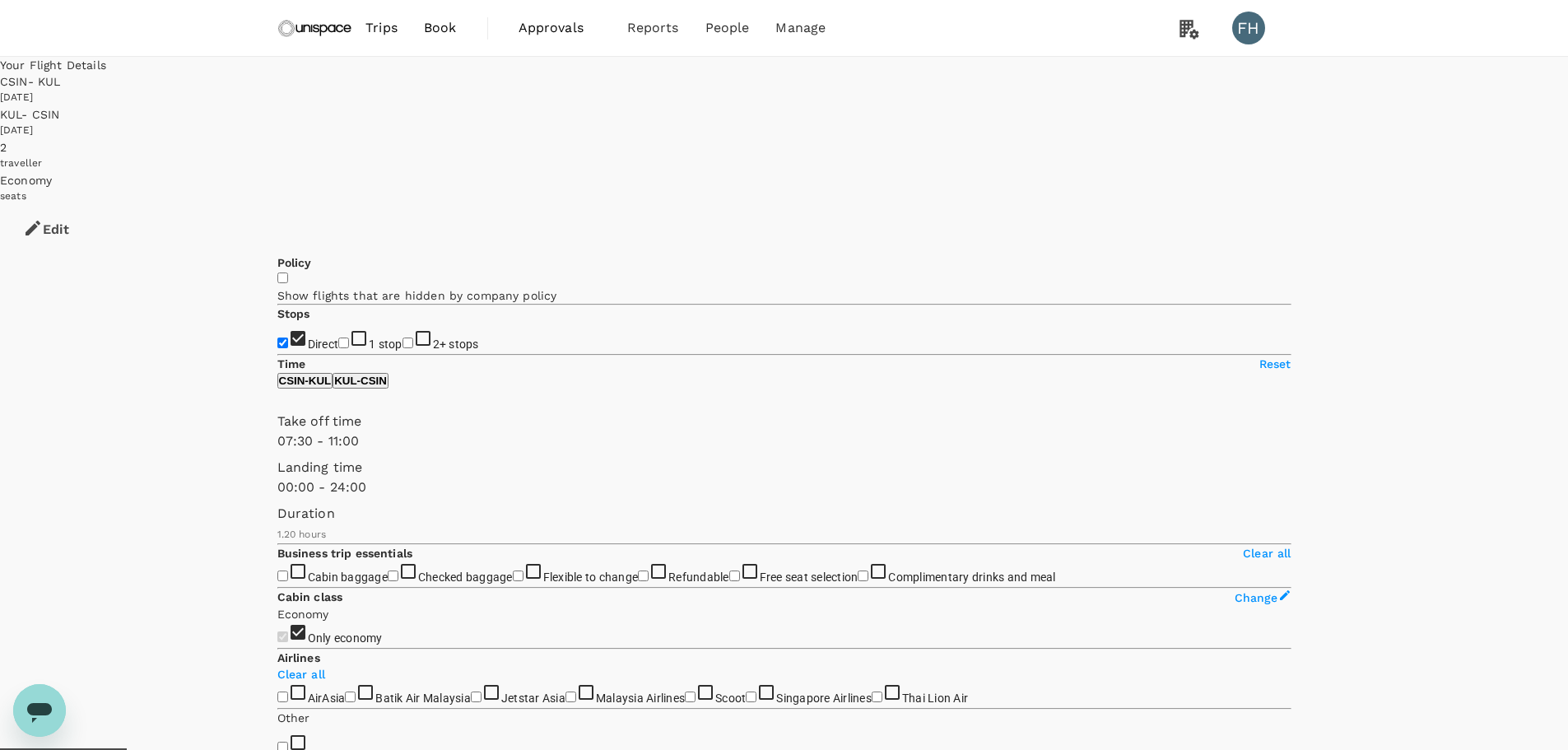 click on "KUL - CSIN" at bounding box center [361, 380] 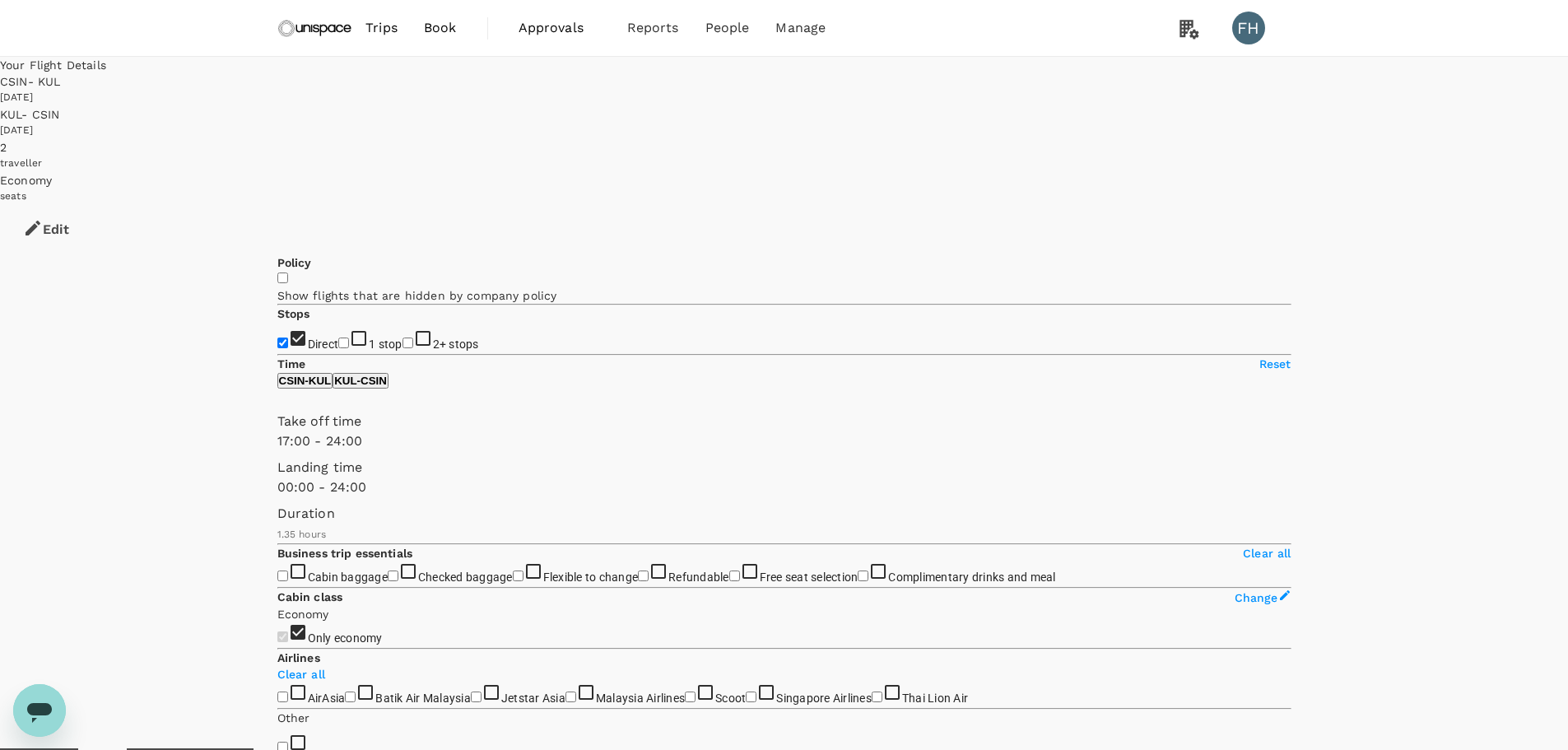 drag, startPoint x: 274, startPoint y: 486, endPoint x: 457, endPoint y: 501, distance: 183.61372 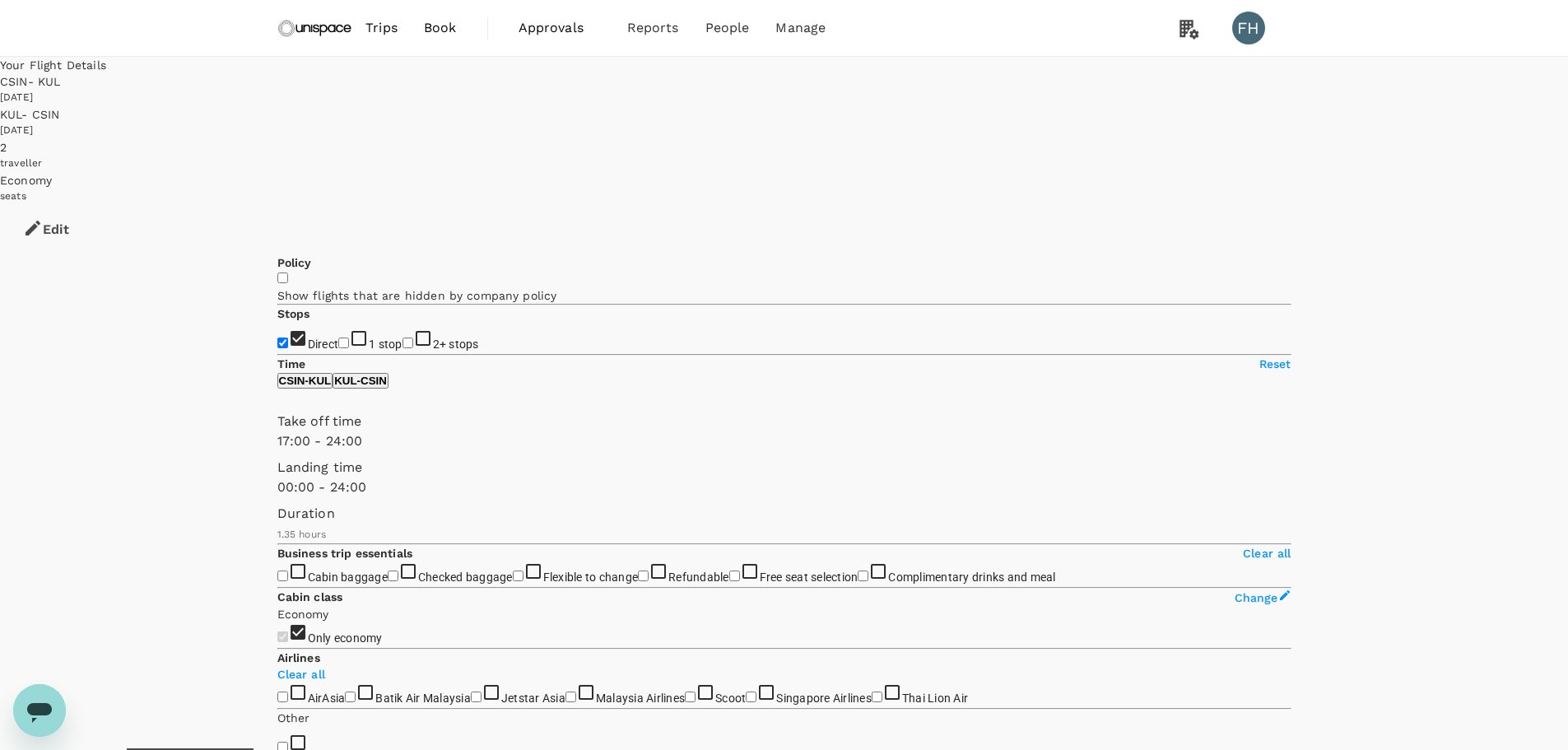 type on "1050" 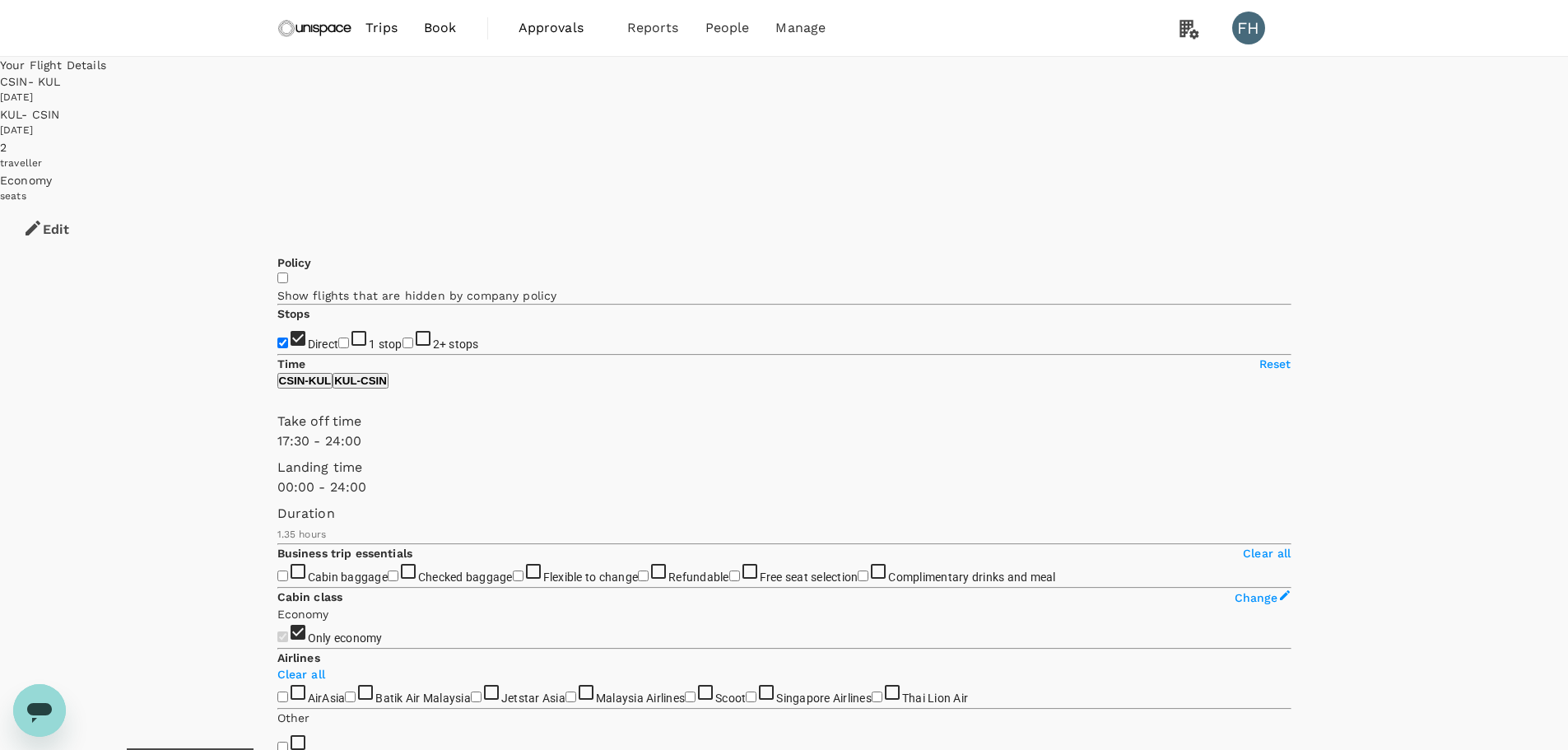 drag, startPoint x: 454, startPoint y: 496, endPoint x: 462, endPoint y: 499, distance: 8.544004 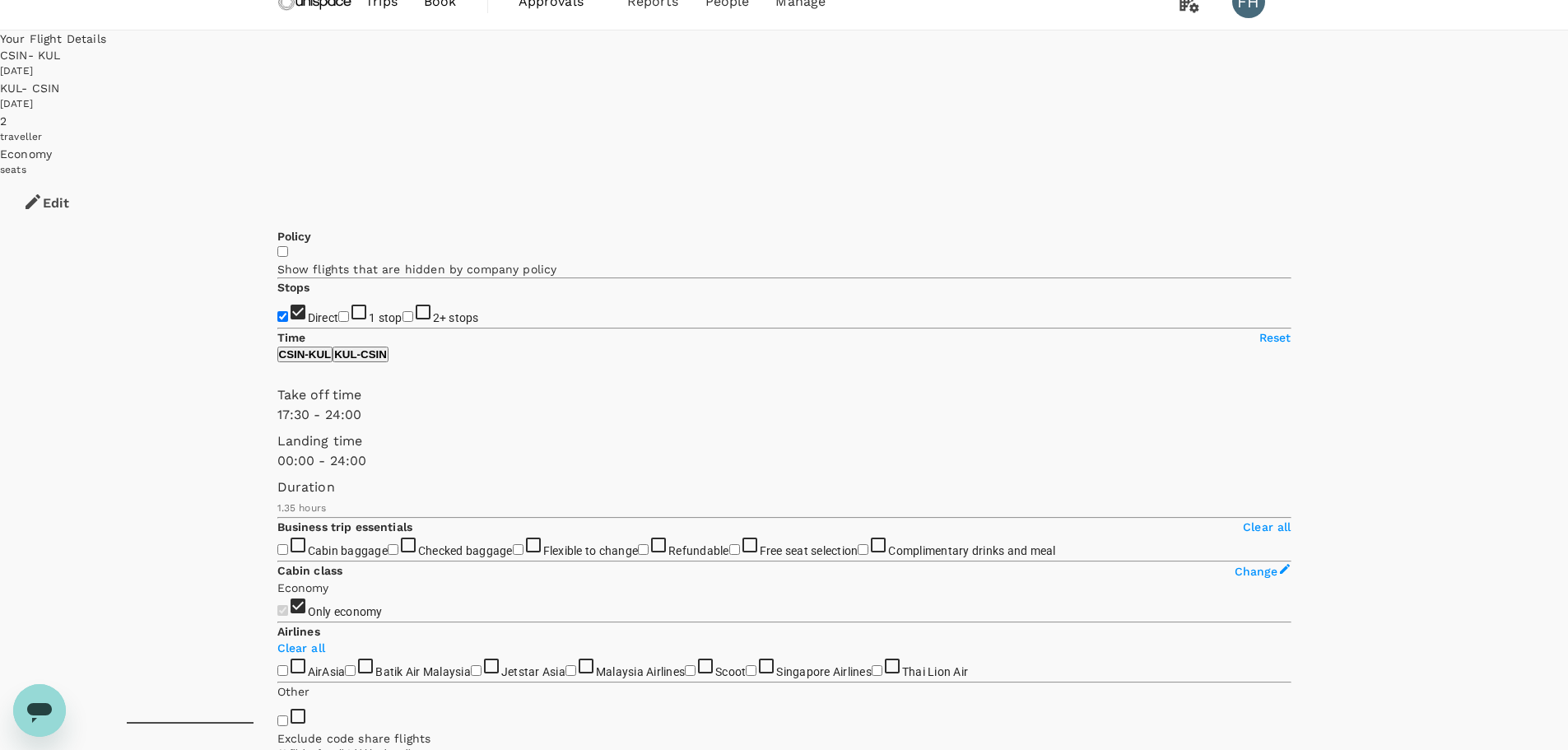 scroll, scrollTop: 0, scrollLeft: 0, axis: both 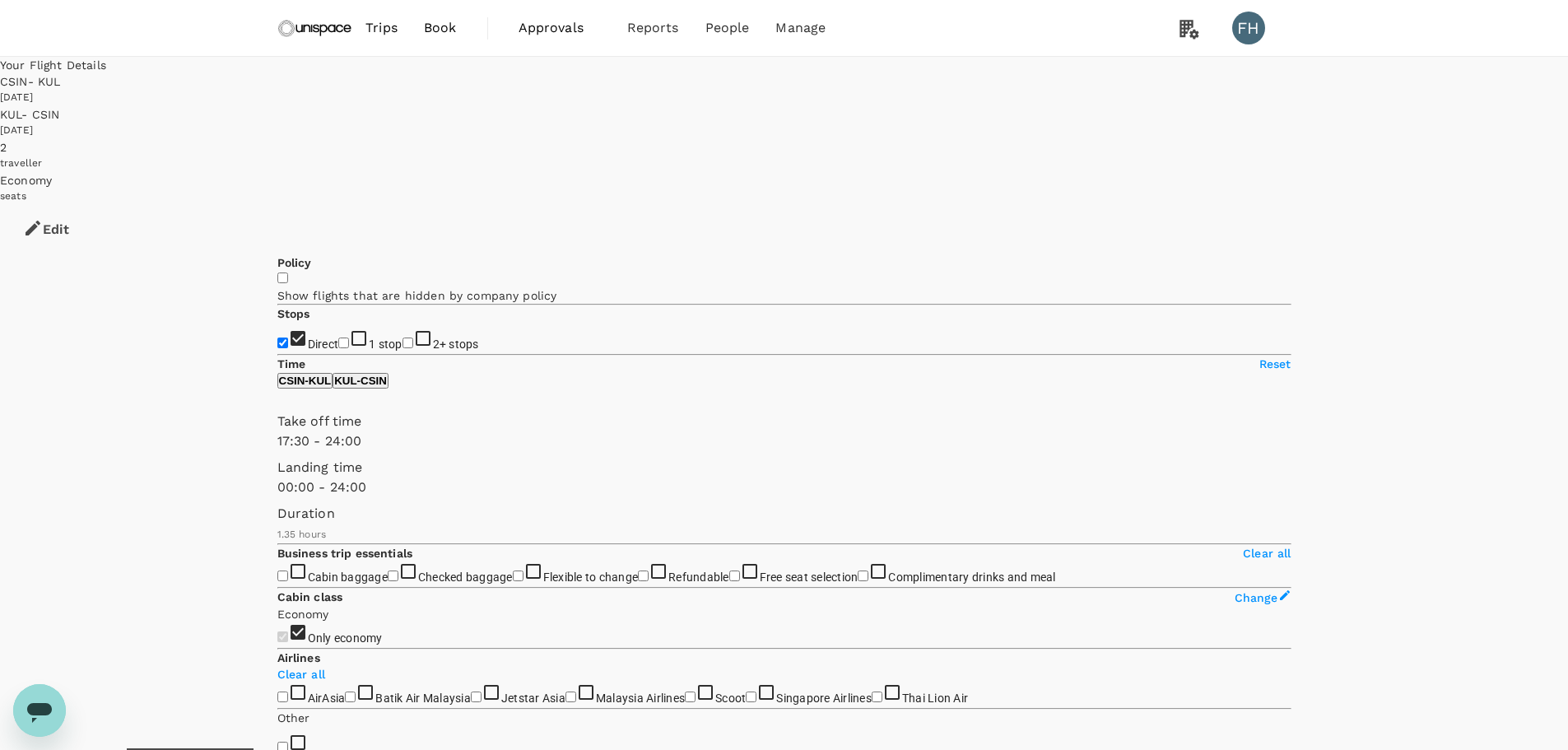 click on "Edit" at bounding box center [46, 230] 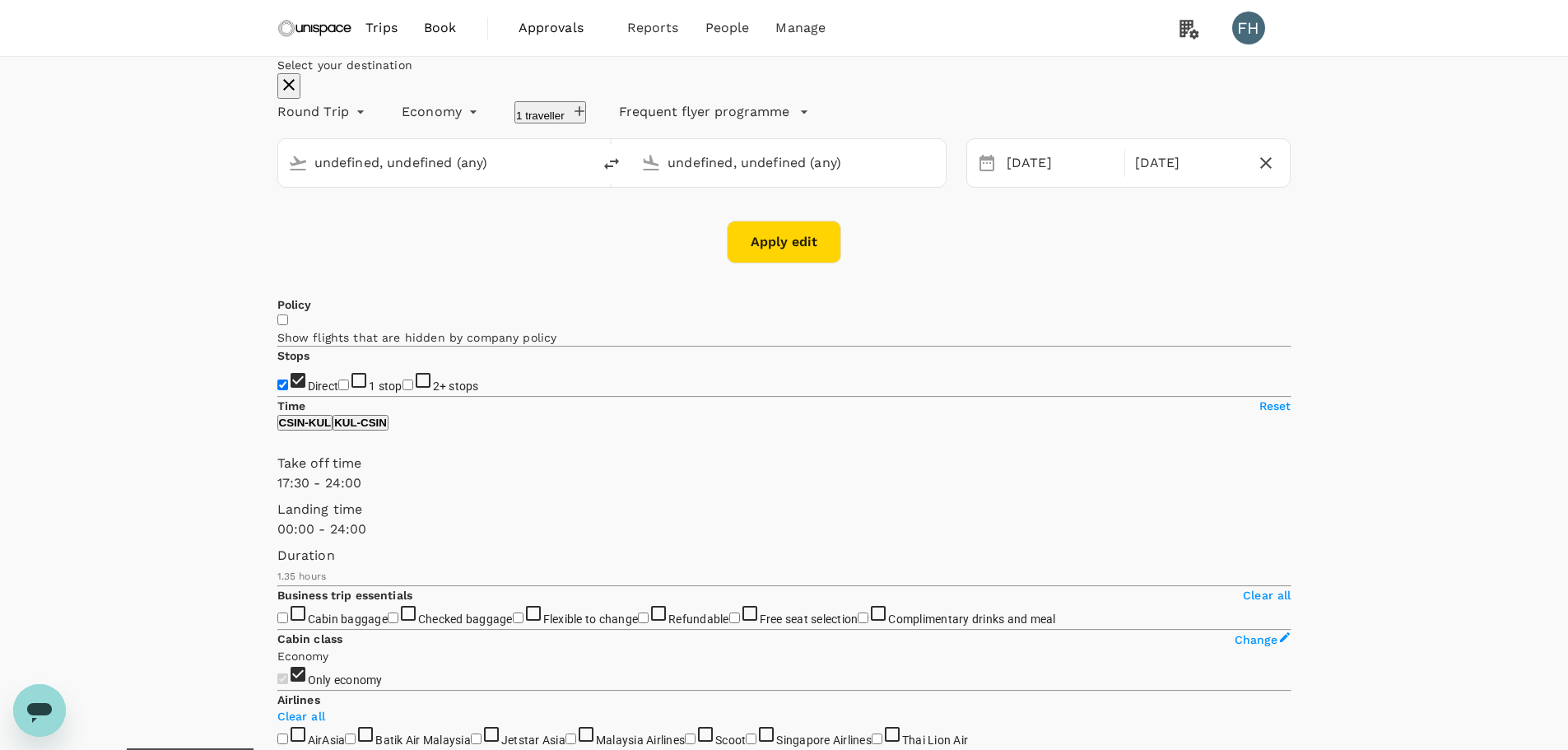 type 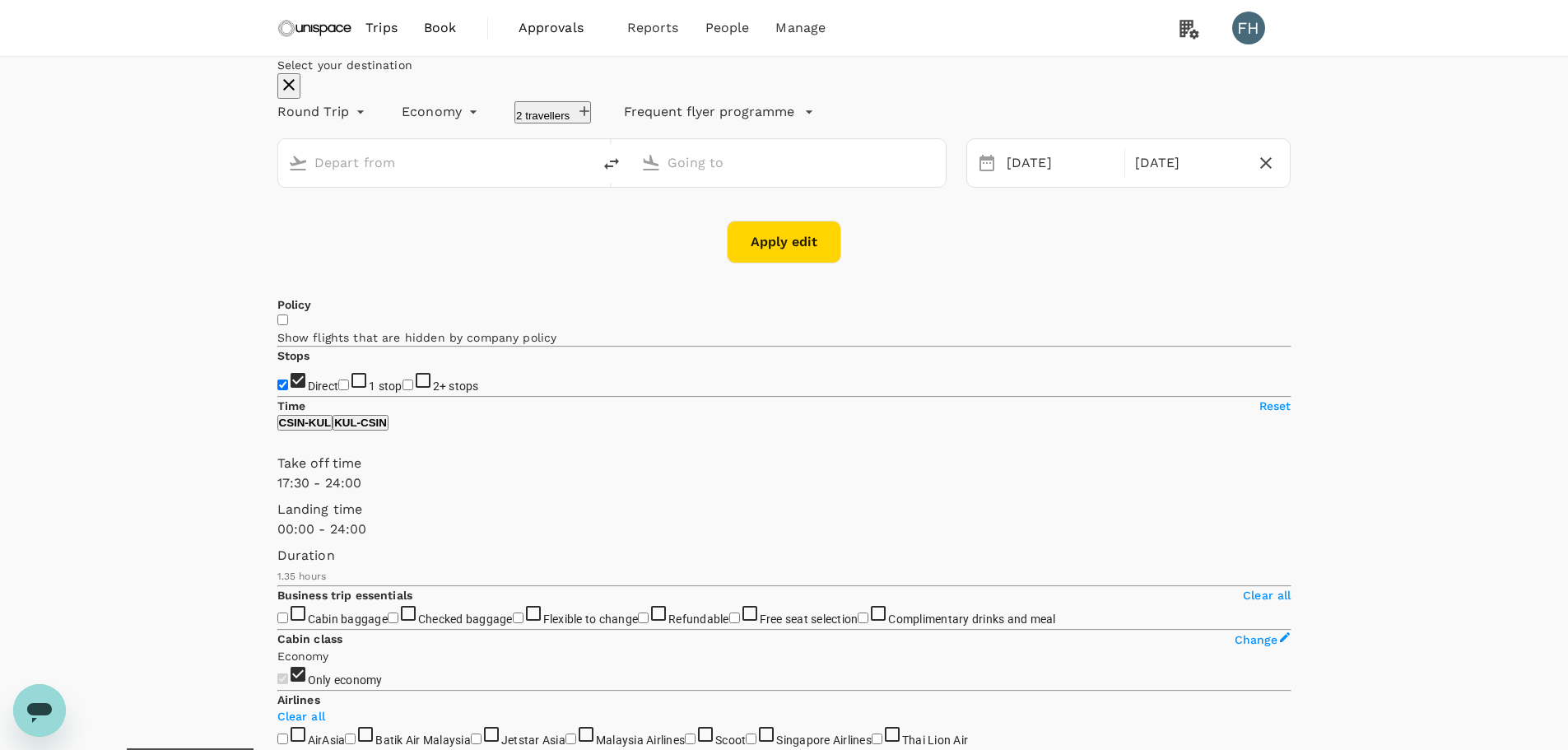 type on "[GEOGRAPHIC_DATA], [GEOGRAPHIC_DATA] (any)" 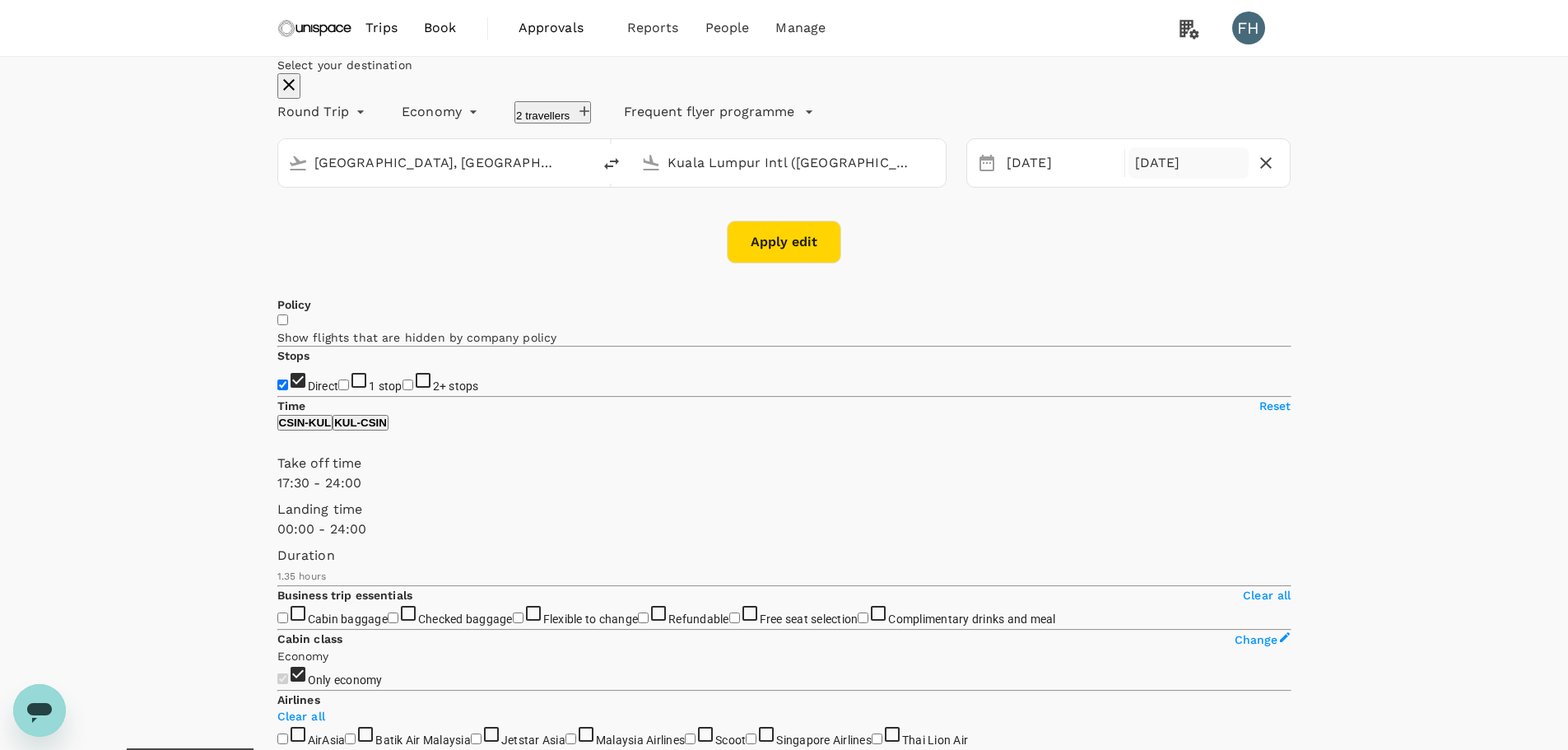 click on "[DATE]" at bounding box center [1189, 163] 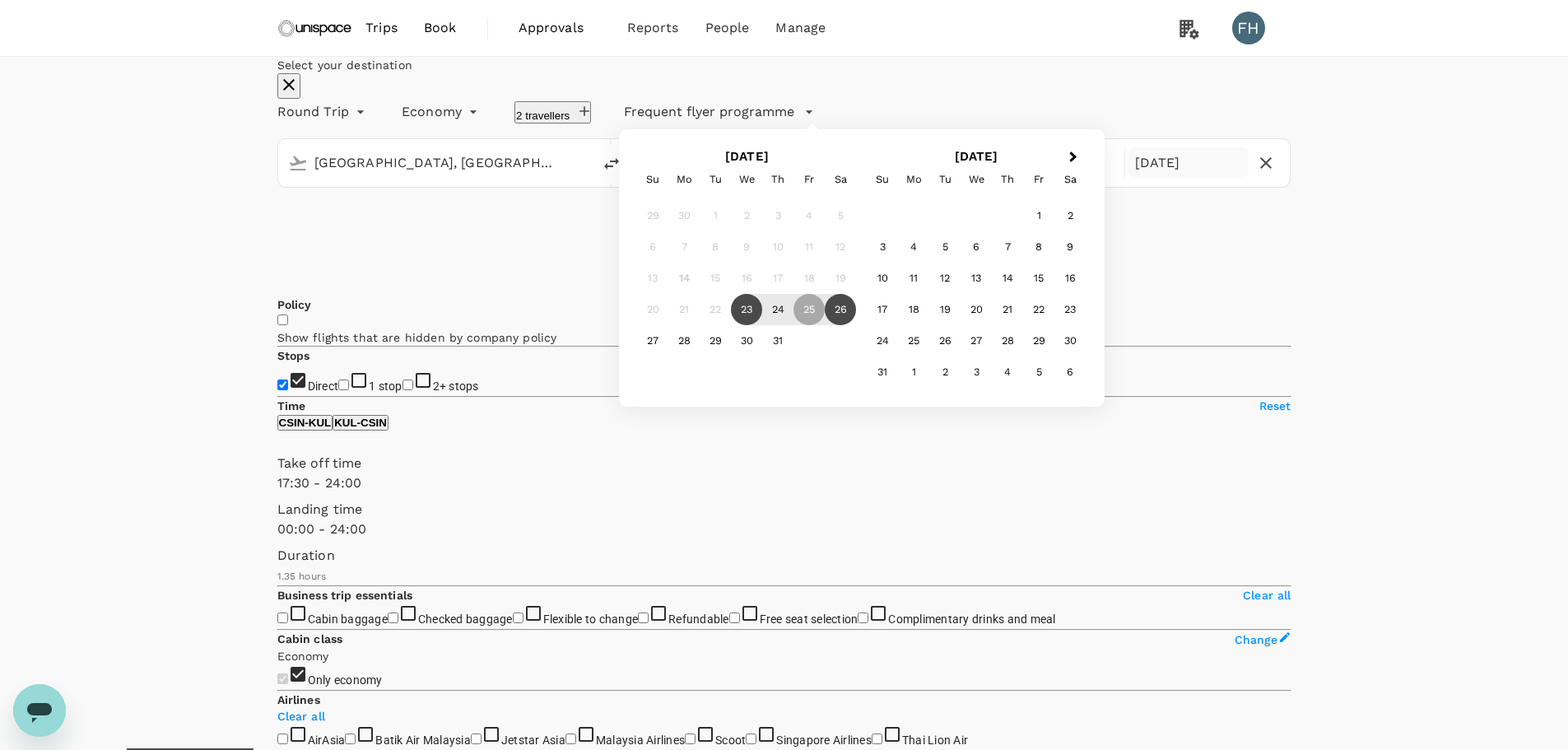click on "26" at bounding box center (840, 310) 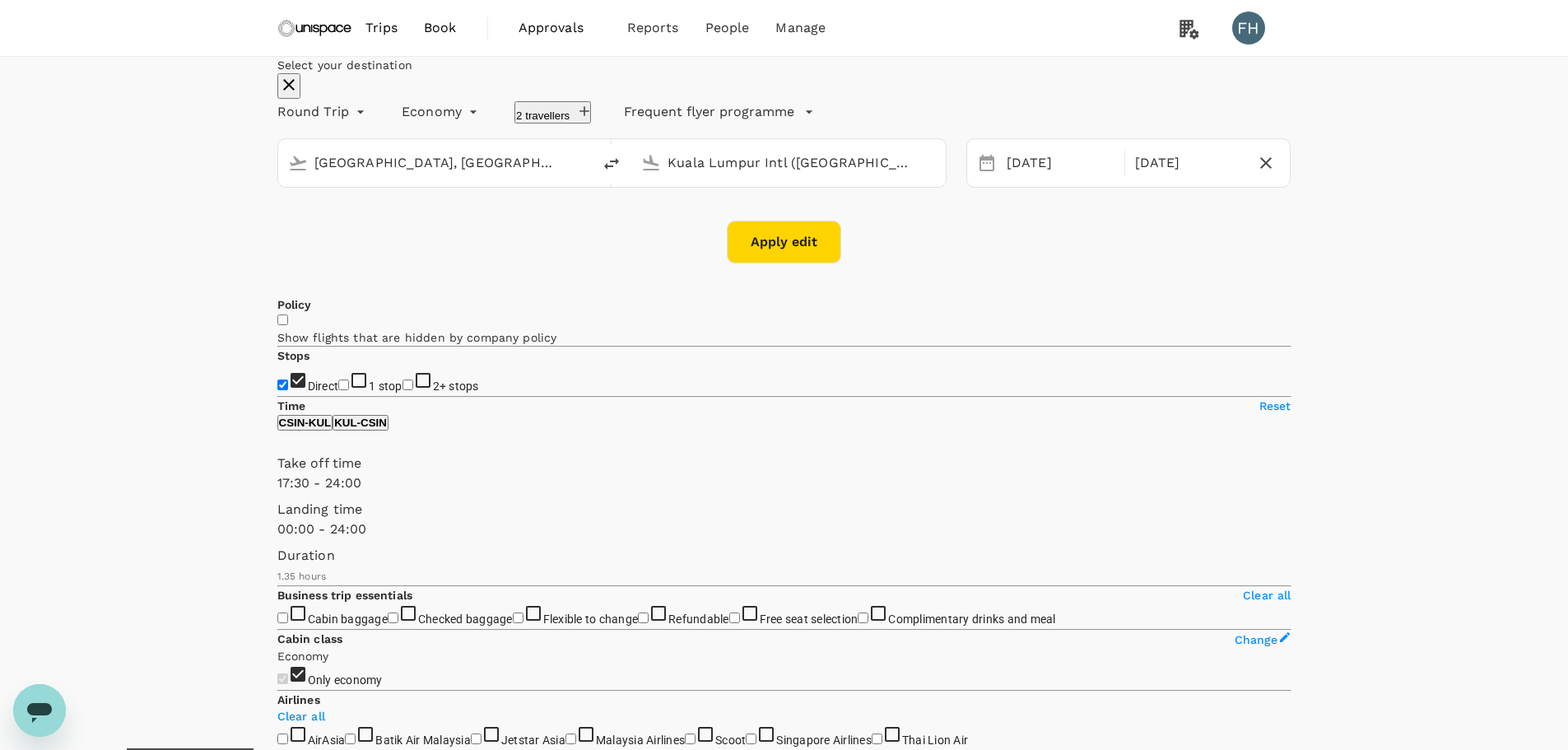 click on "Apply edit" at bounding box center (784, 242) 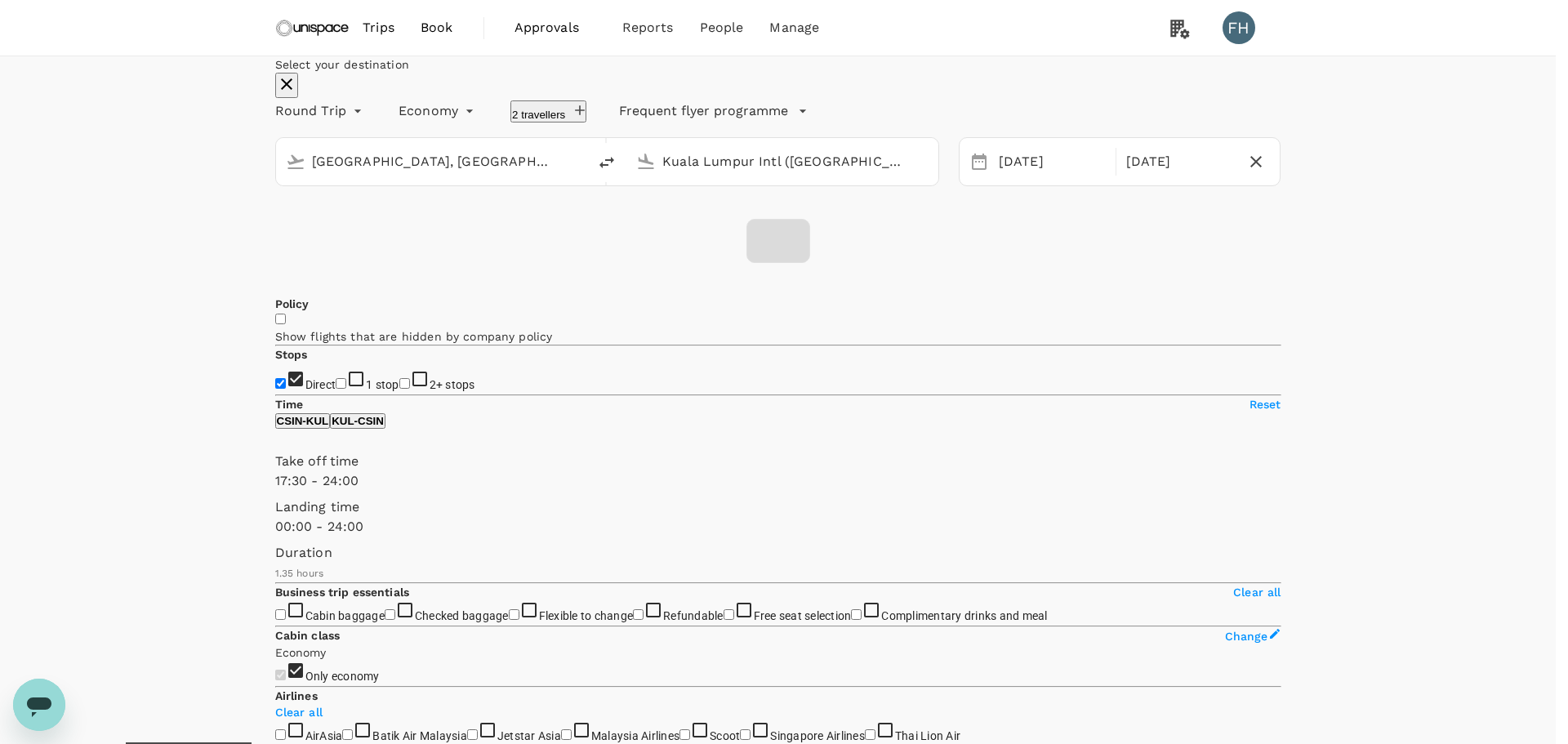 click on "Travel & Expense Policy" at bounding box center [777, 53468] 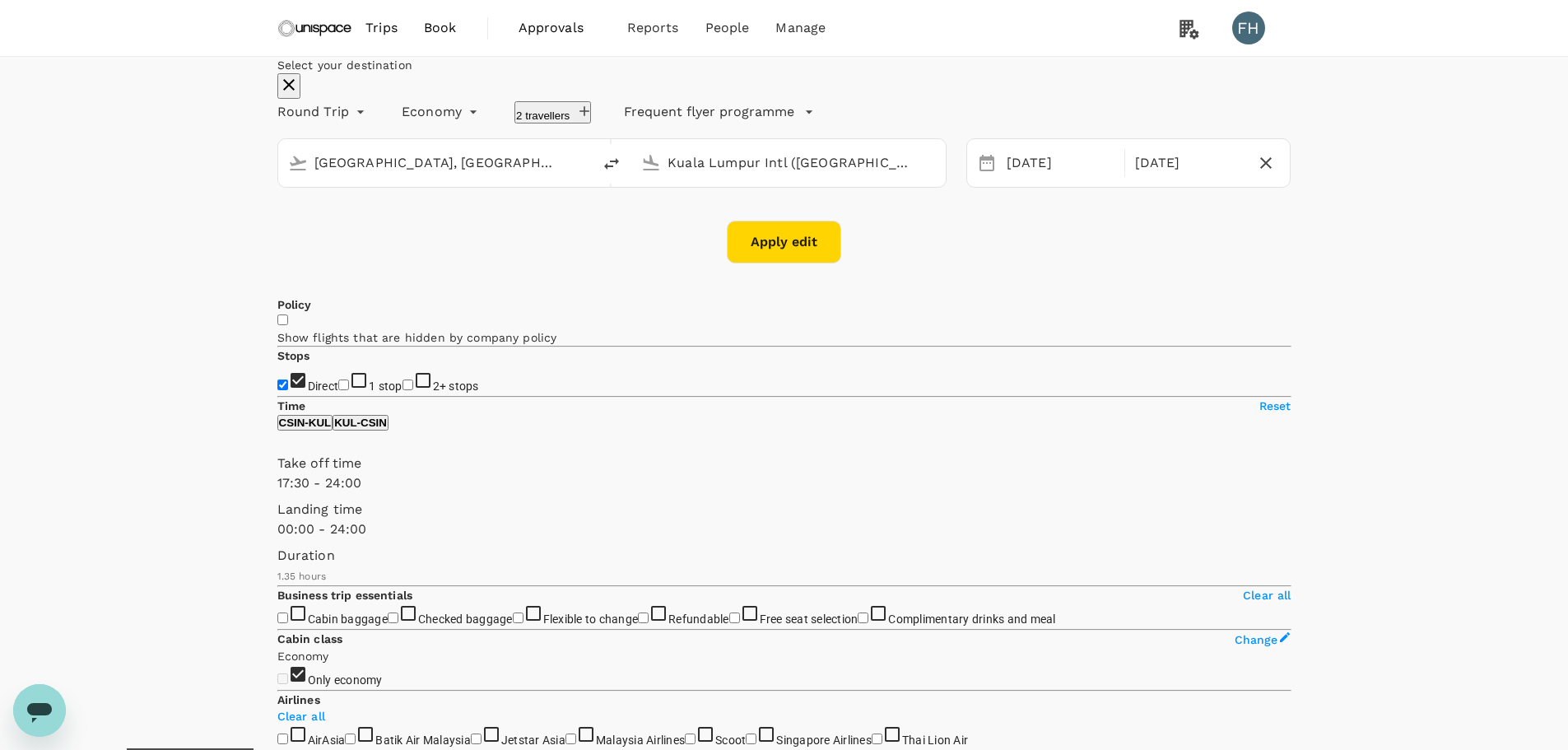 checkbox on "false" 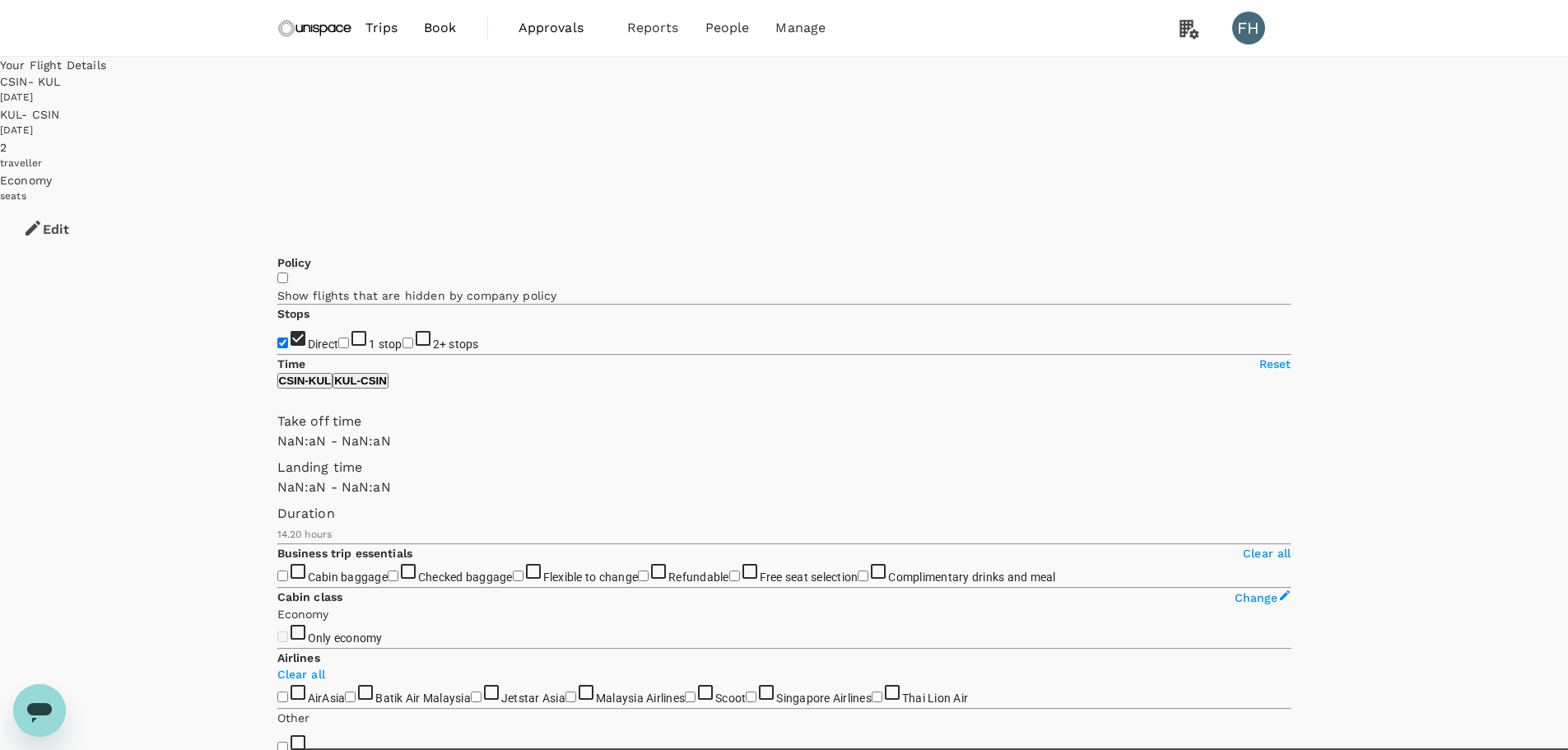 type on "1440" 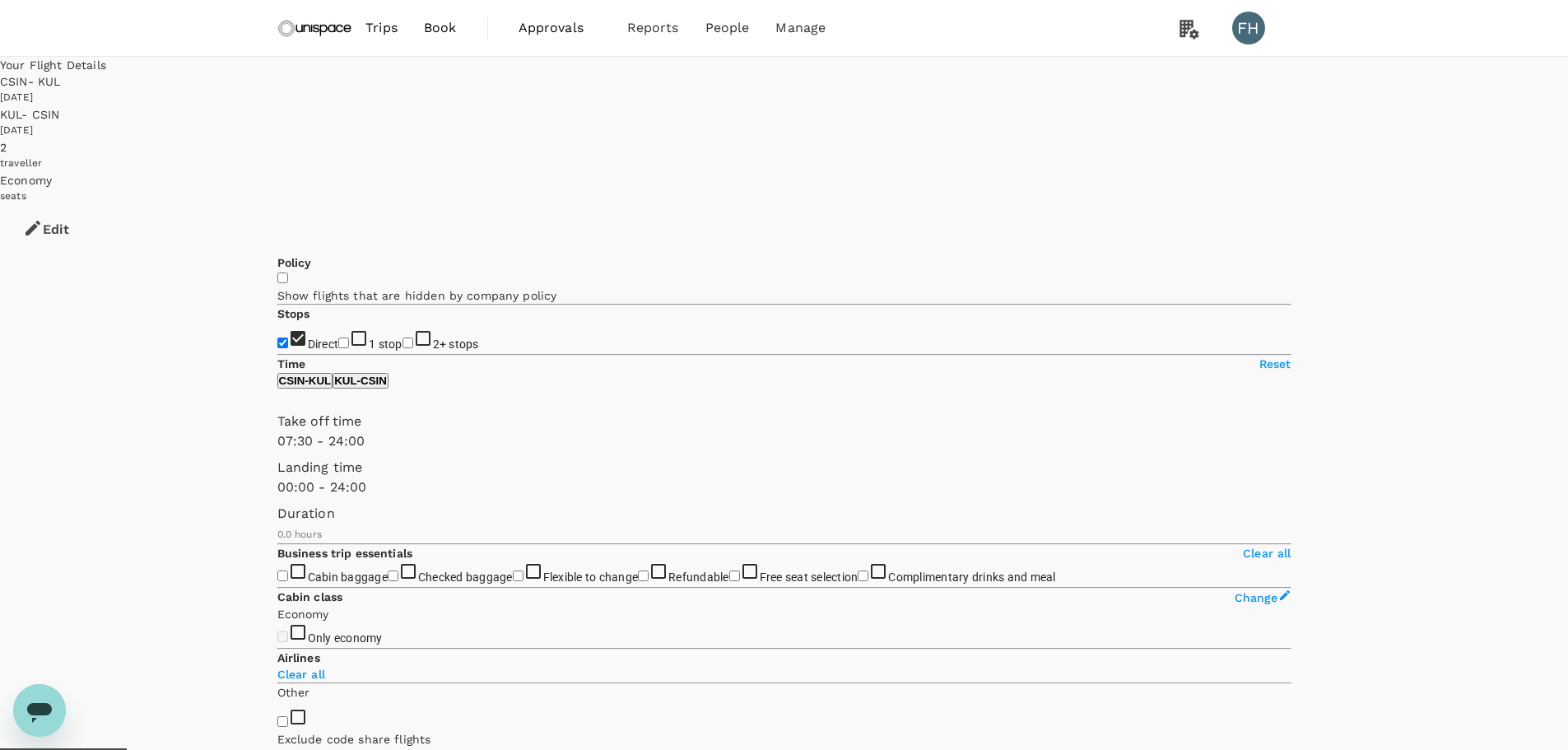 type on "480" 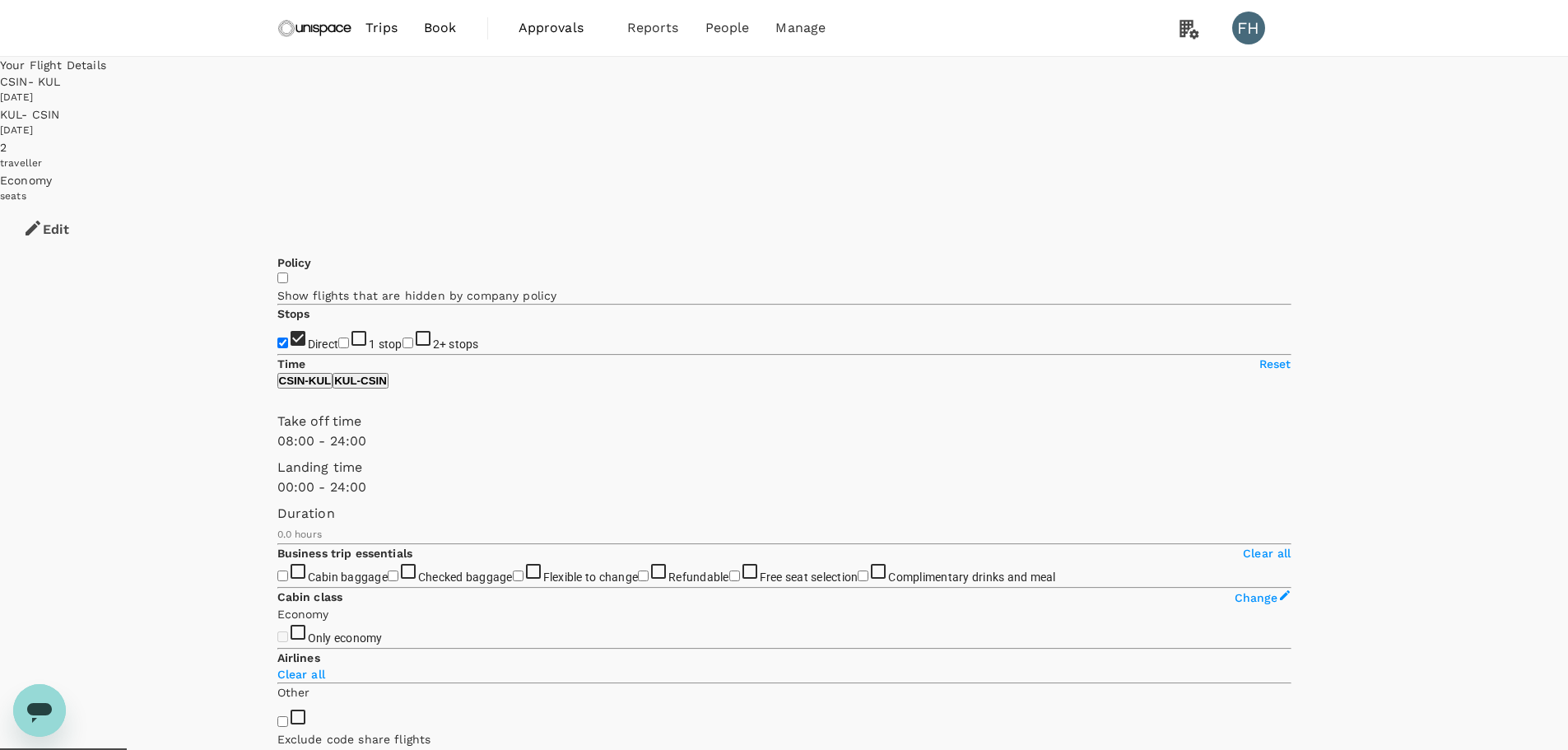 drag, startPoint x: 280, startPoint y: 484, endPoint x: 361, endPoint y: 496, distance: 81.88406 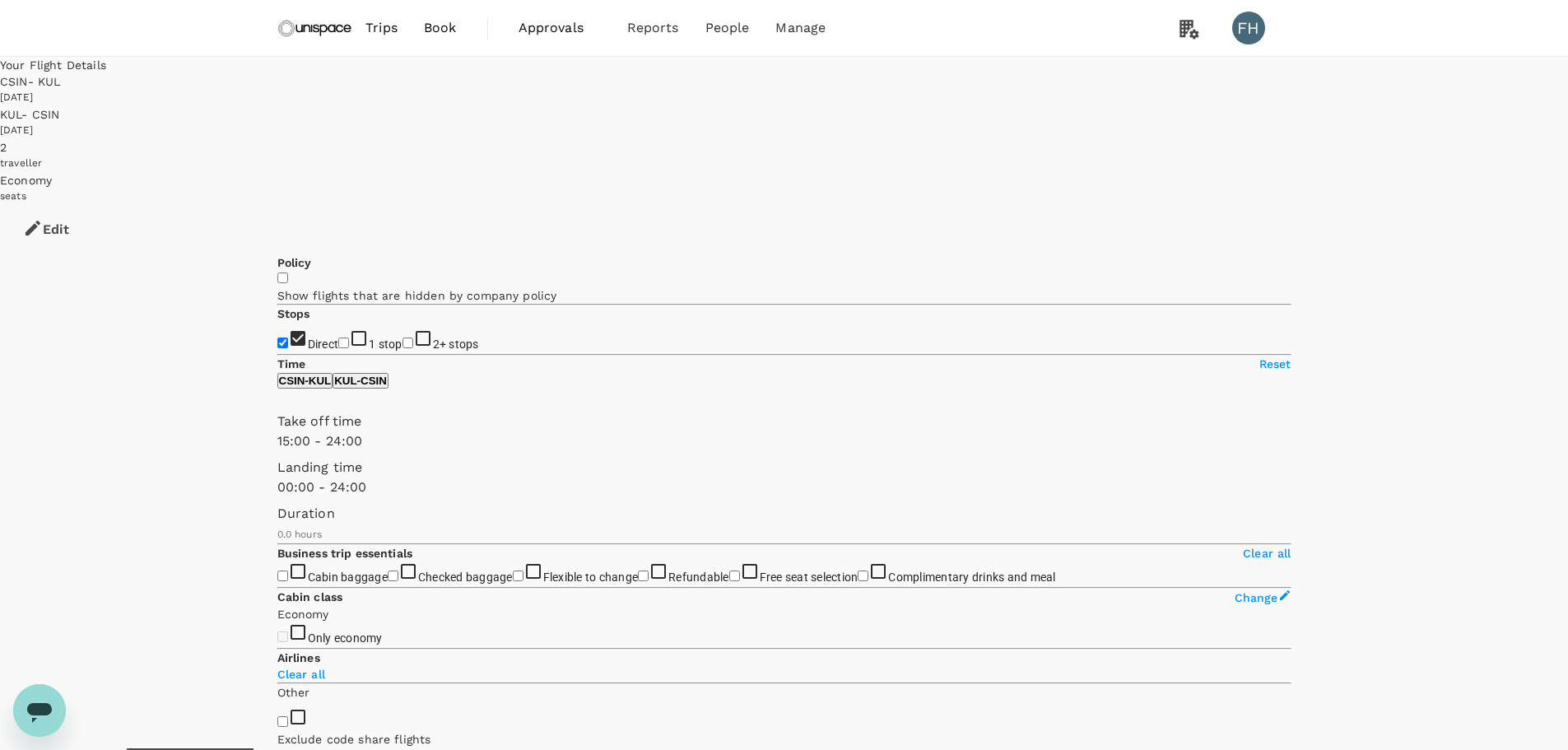 type on "960" 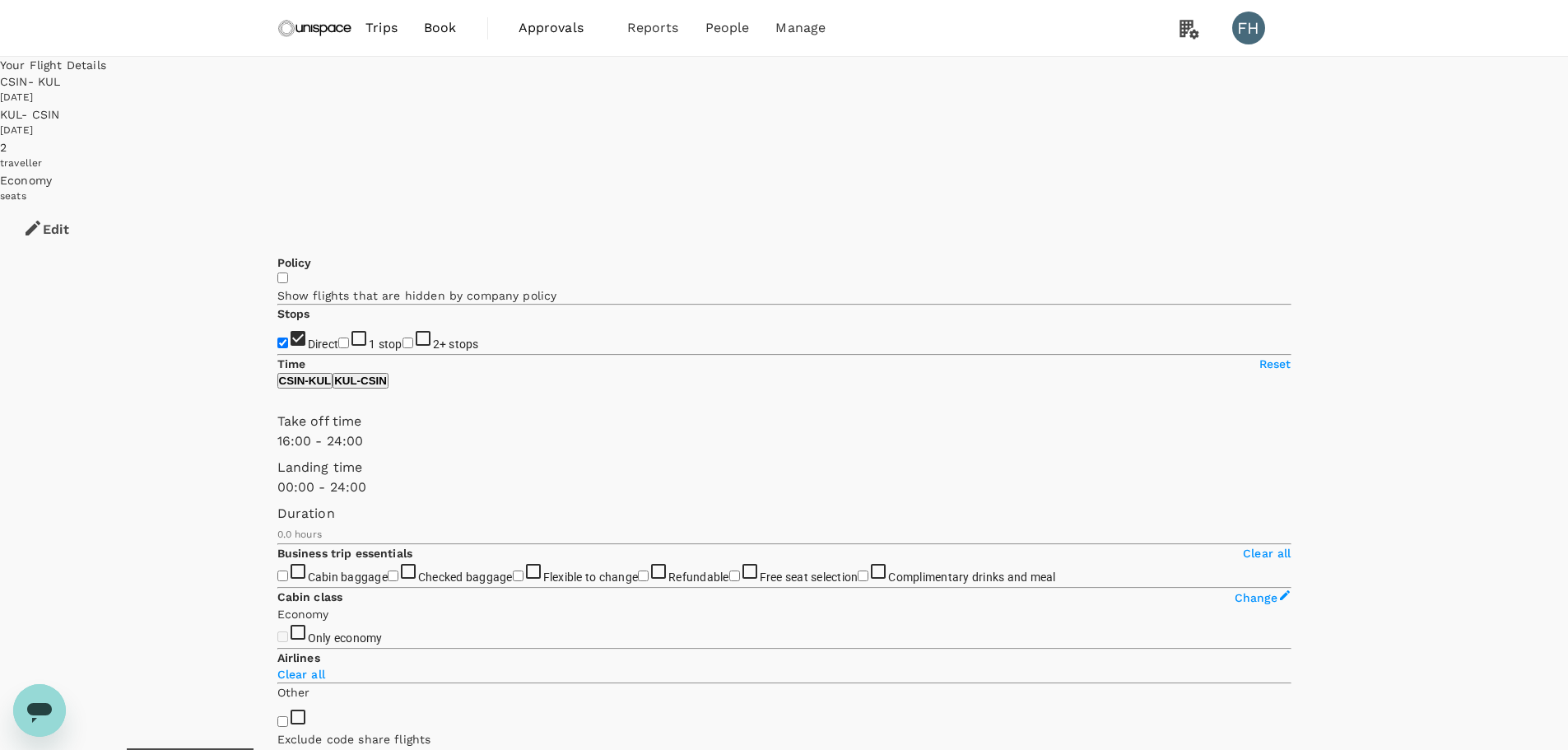 type on "60" 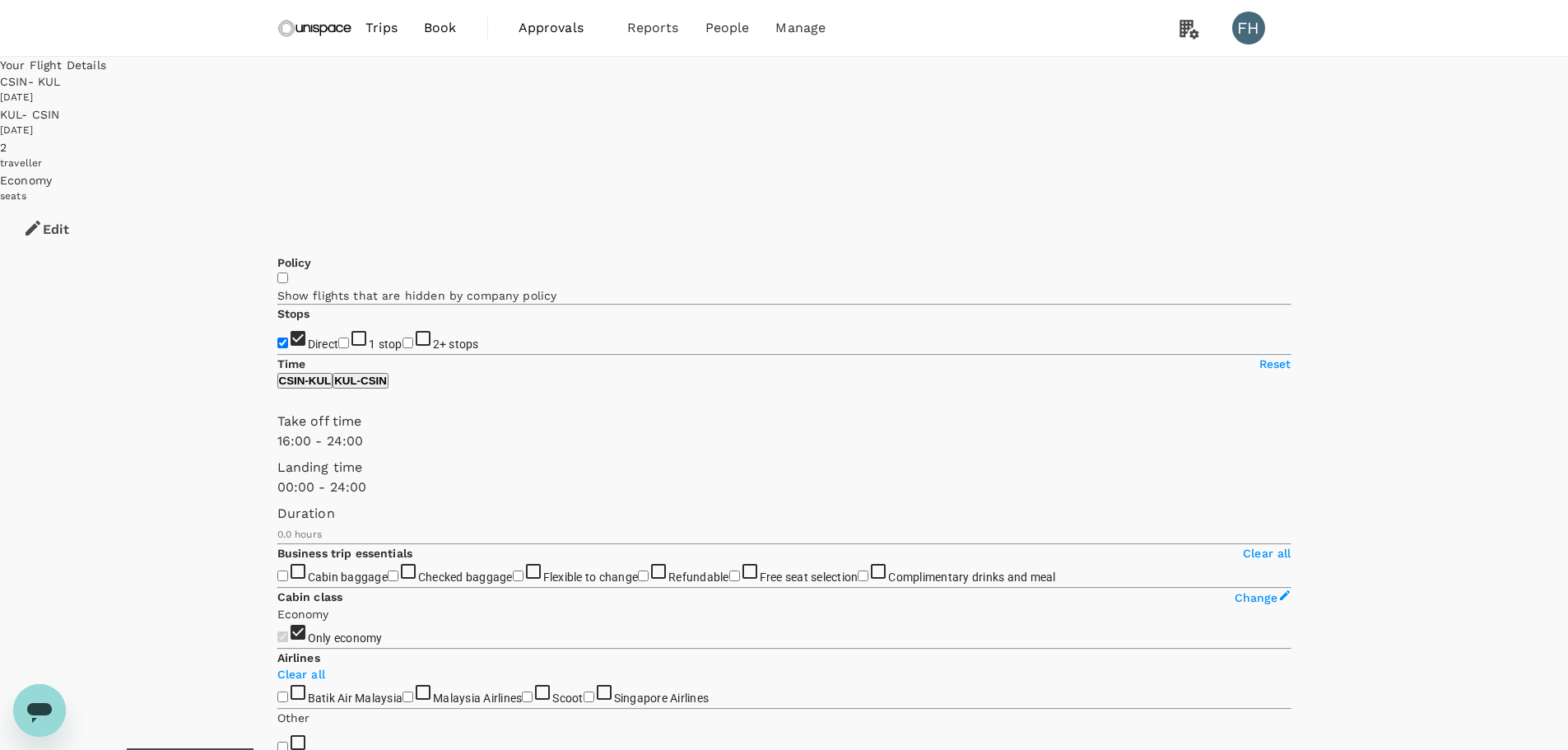checkbox on "true" 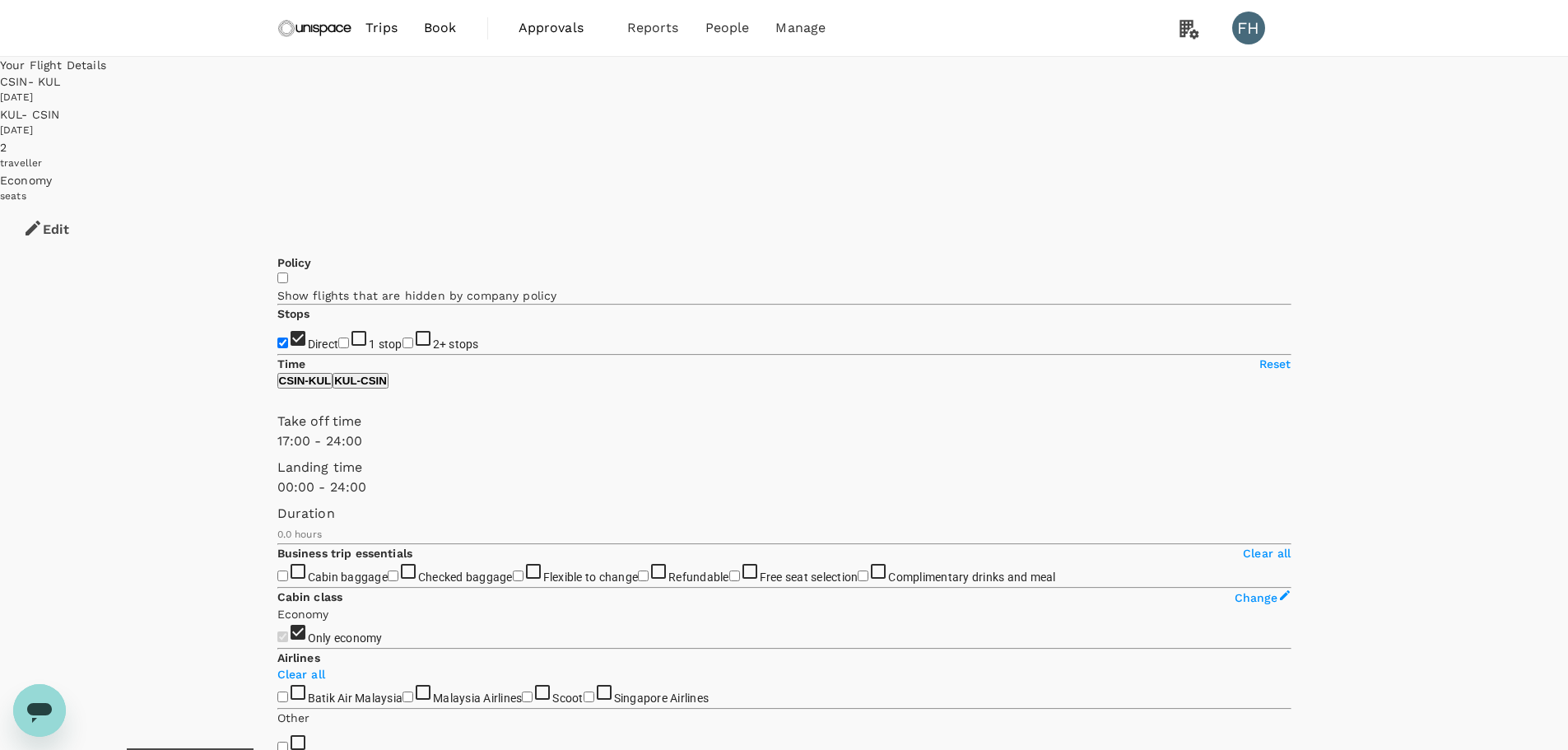 type on "1020" 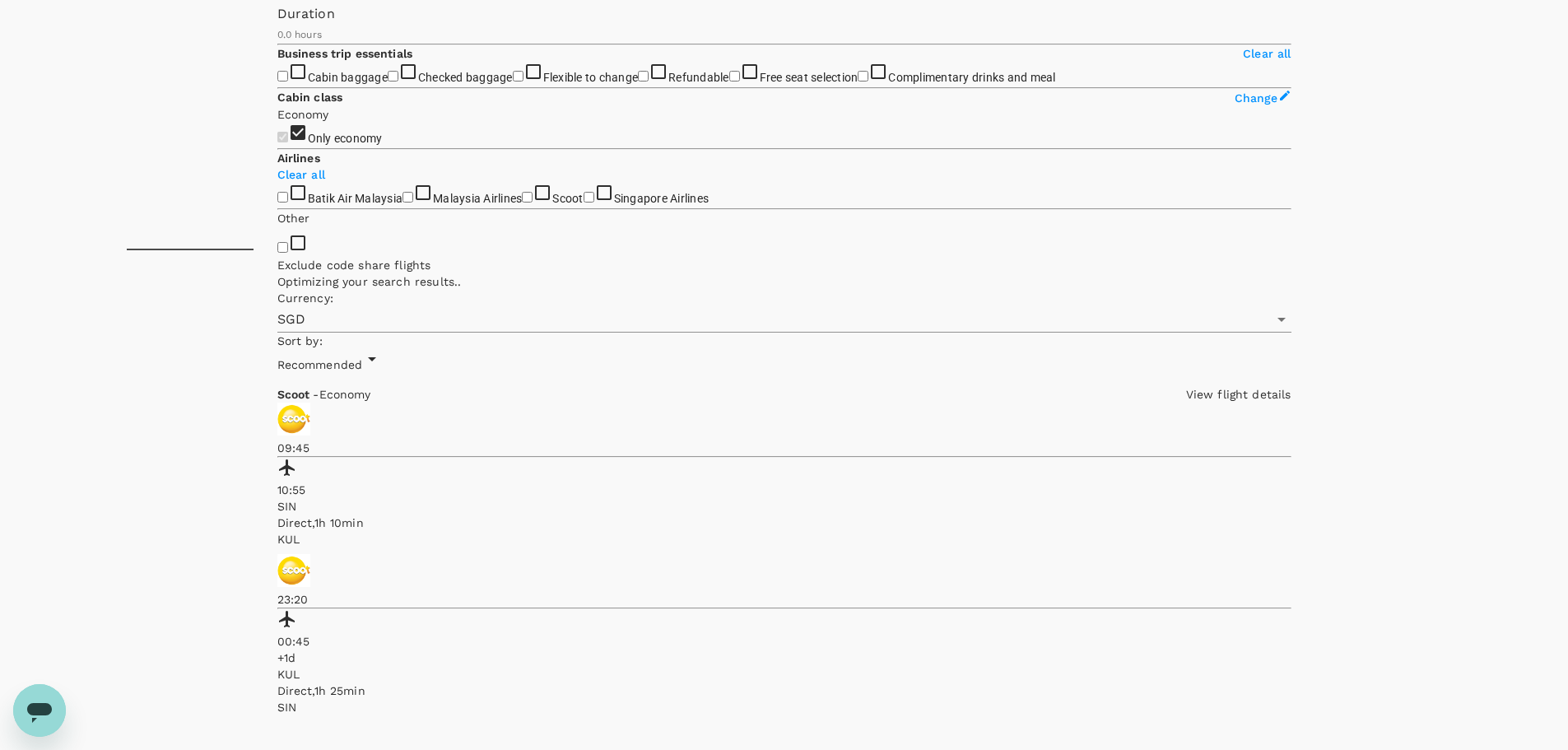 scroll, scrollTop: 741, scrollLeft: 0, axis: vertical 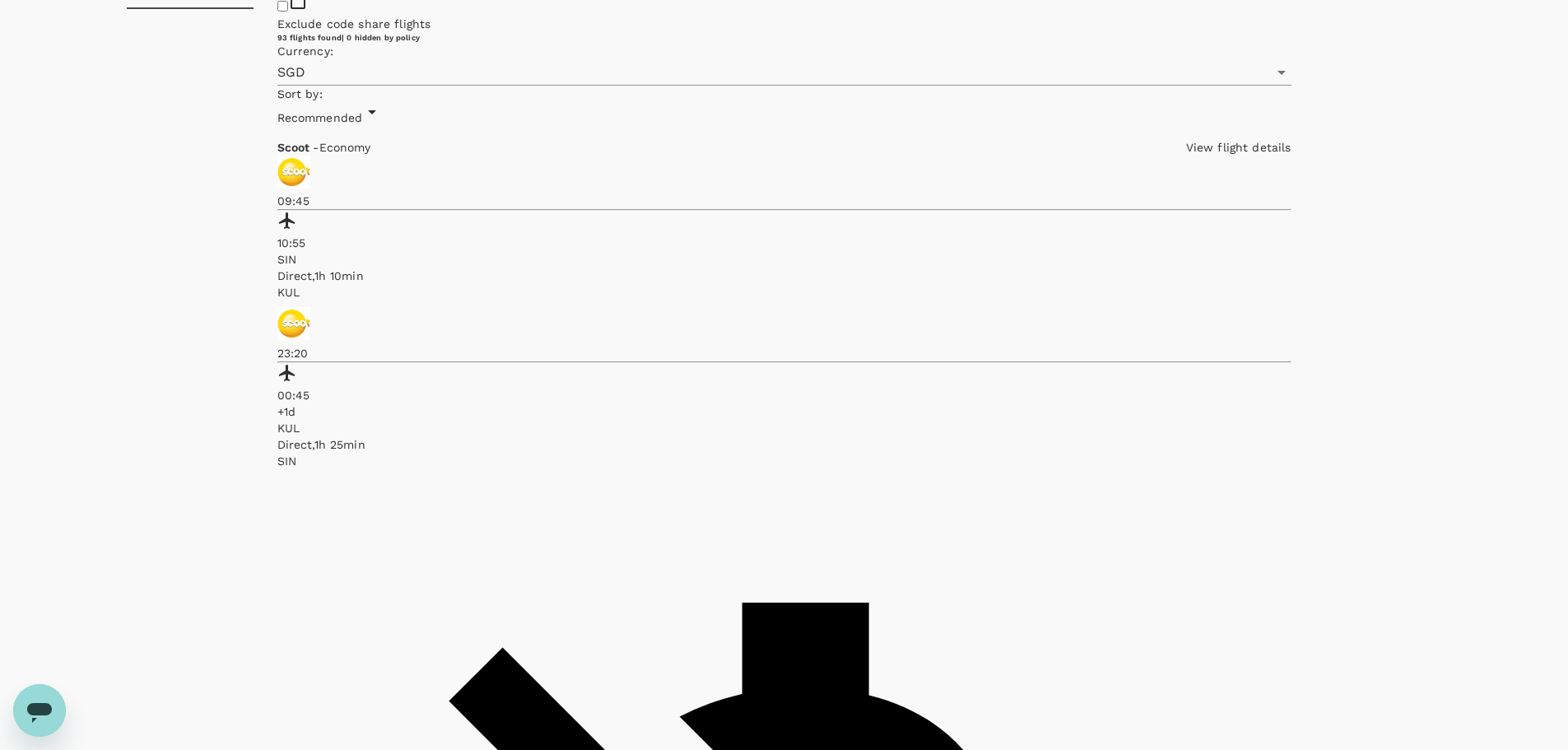 click on "AirAsia" at bounding box center [282, -44] 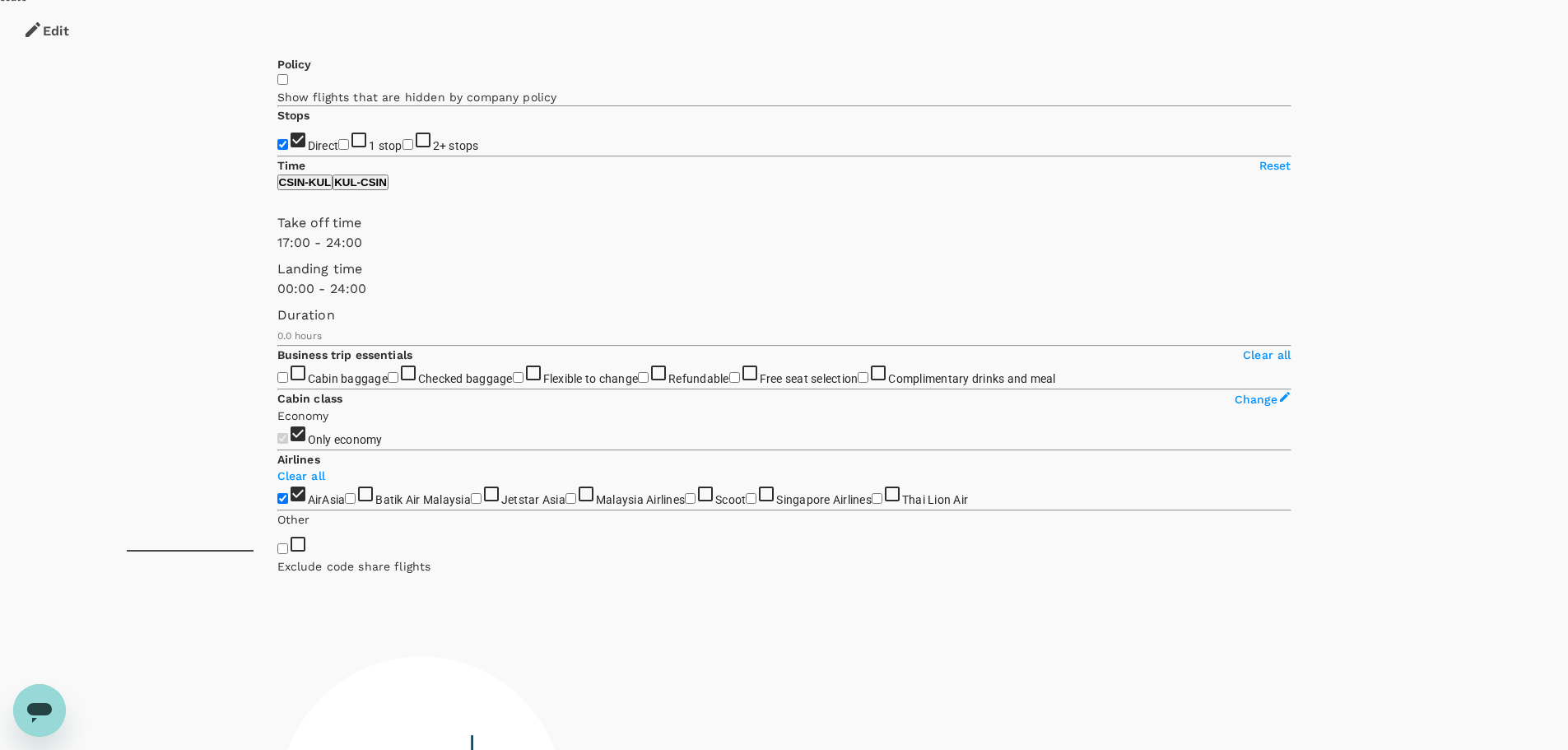 scroll, scrollTop: 20, scrollLeft: 0, axis: vertical 